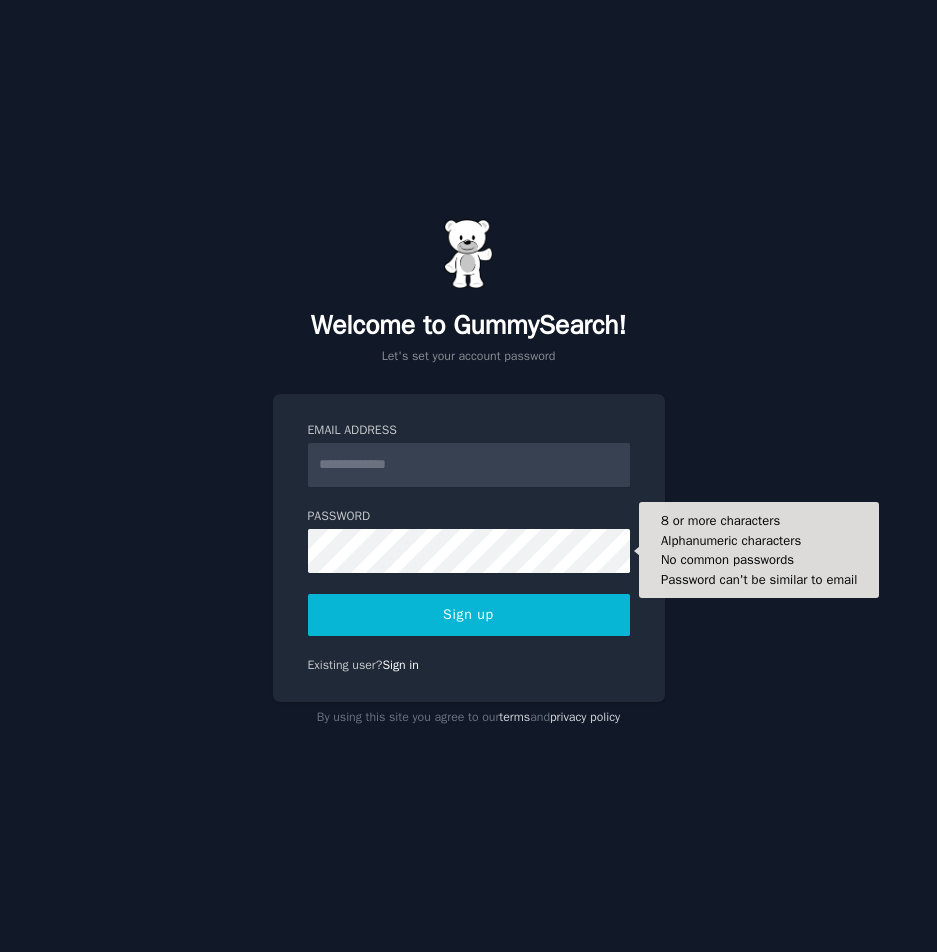 scroll, scrollTop: 0, scrollLeft: 0, axis: both 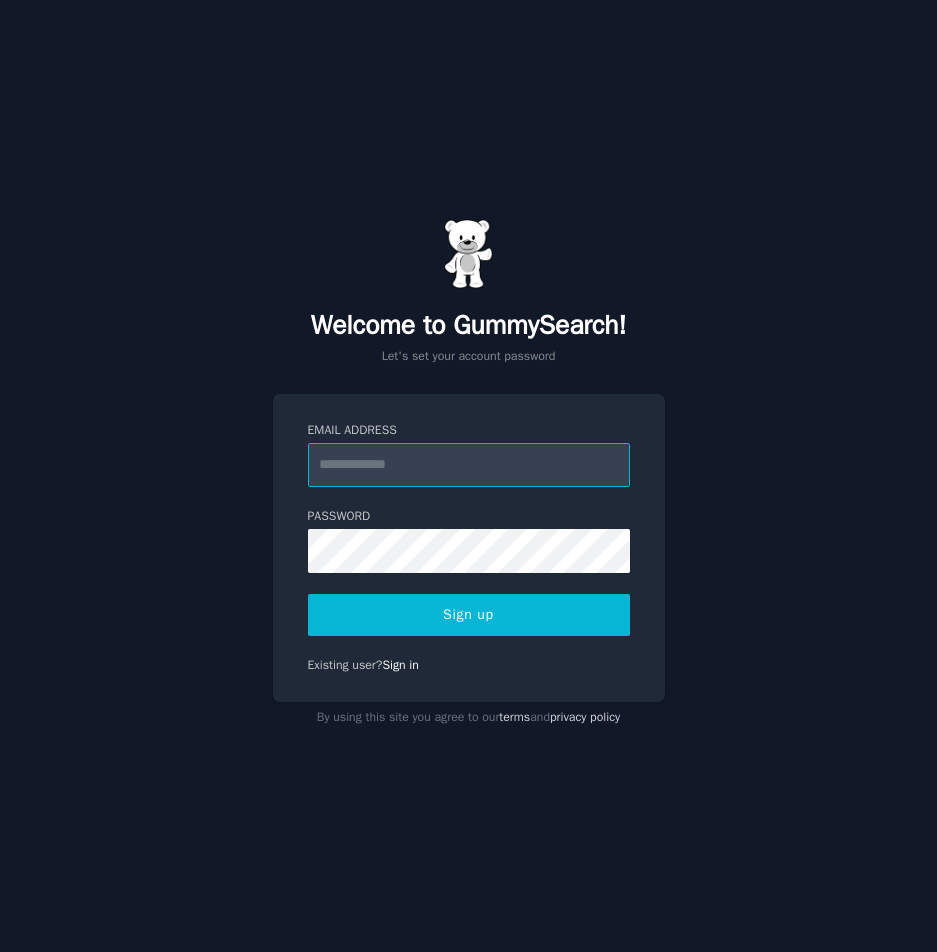 drag, startPoint x: 431, startPoint y: 452, endPoint x: 431, endPoint y: 467, distance: 15 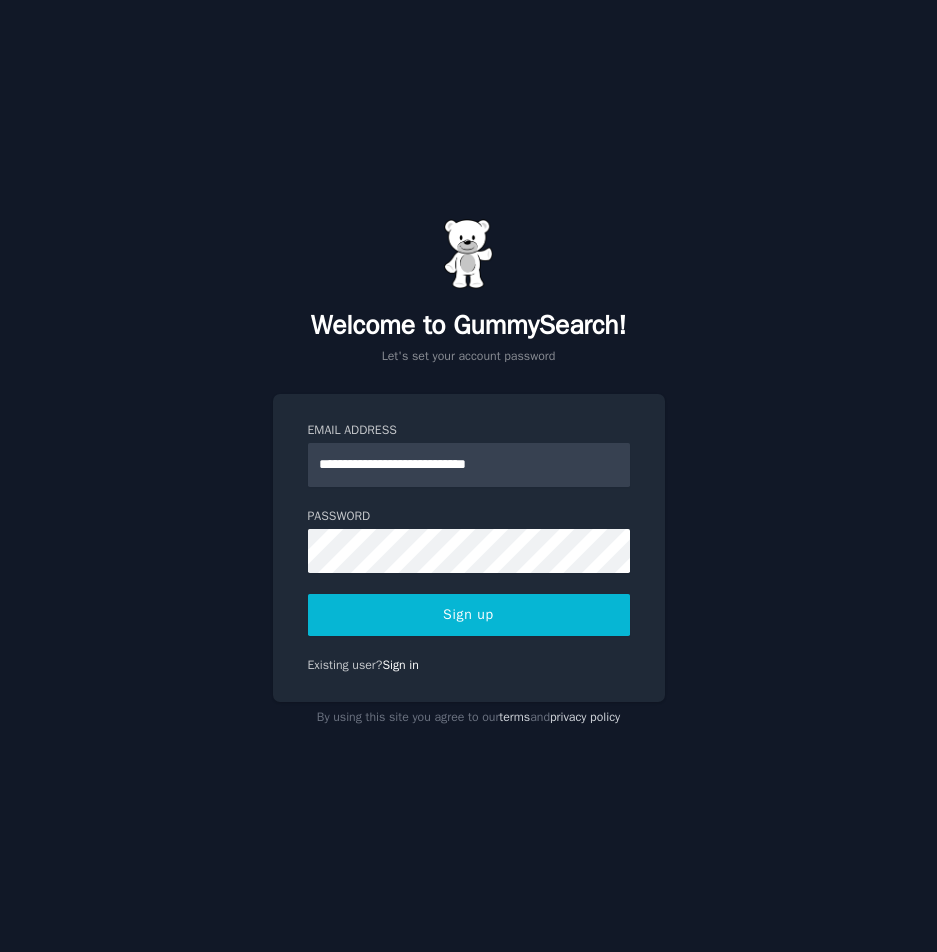 click on "Sign up" at bounding box center [469, 615] 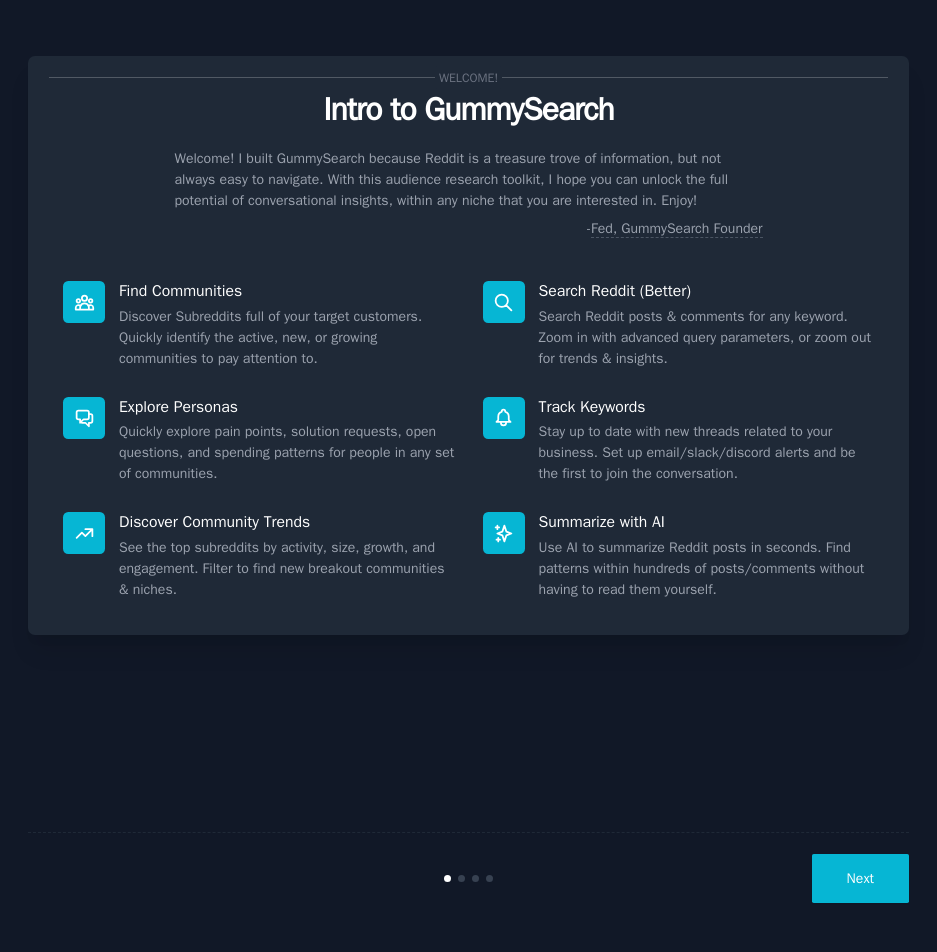 scroll, scrollTop: 0, scrollLeft: 0, axis: both 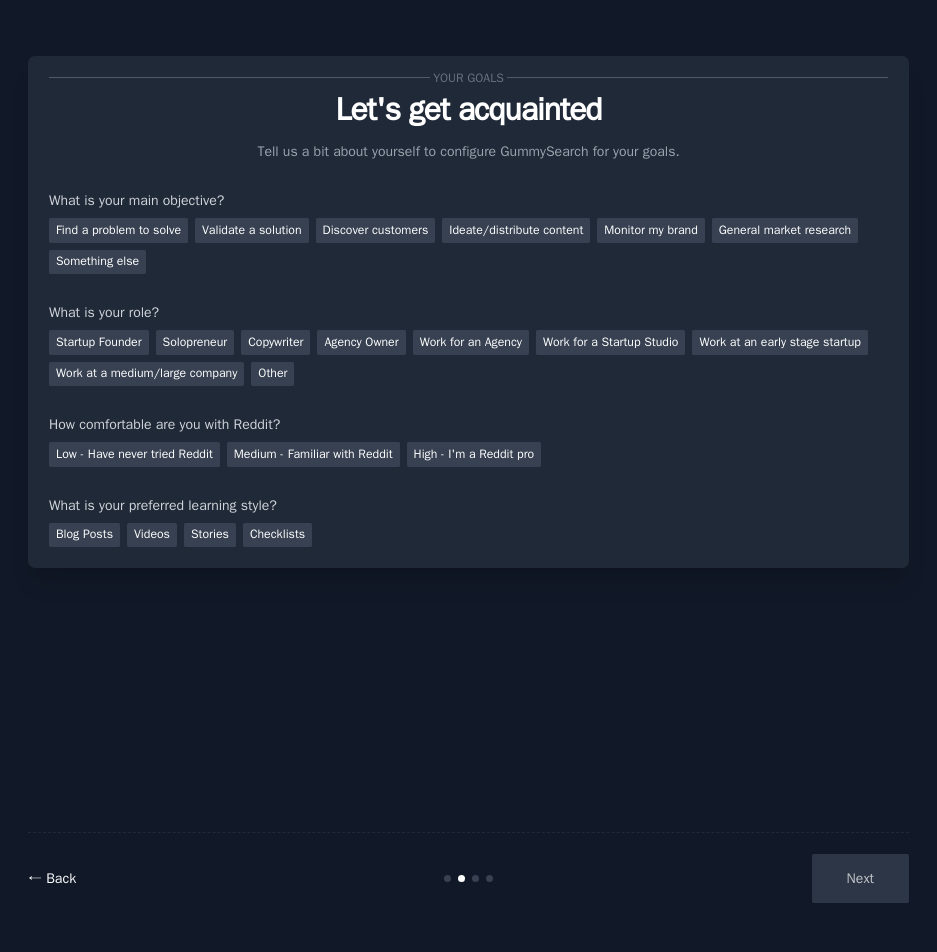 click on "← Back" at bounding box center (52, 878) 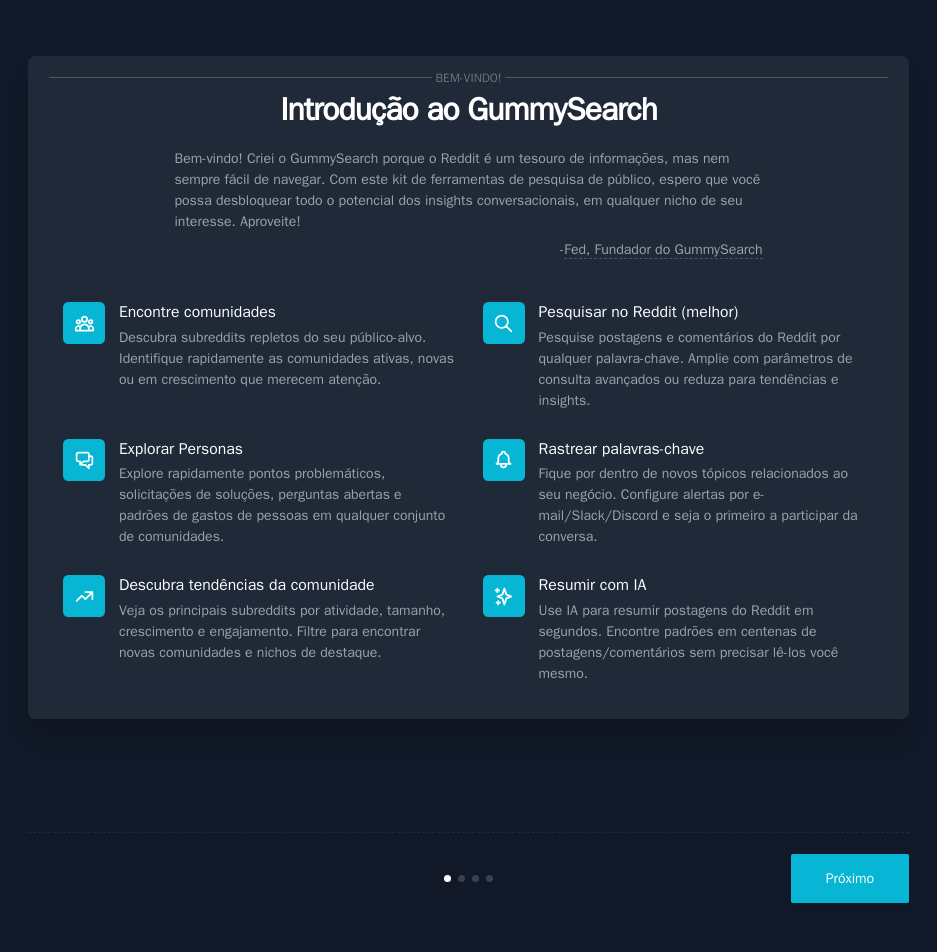 click on "Próximo" at bounding box center [850, 878] 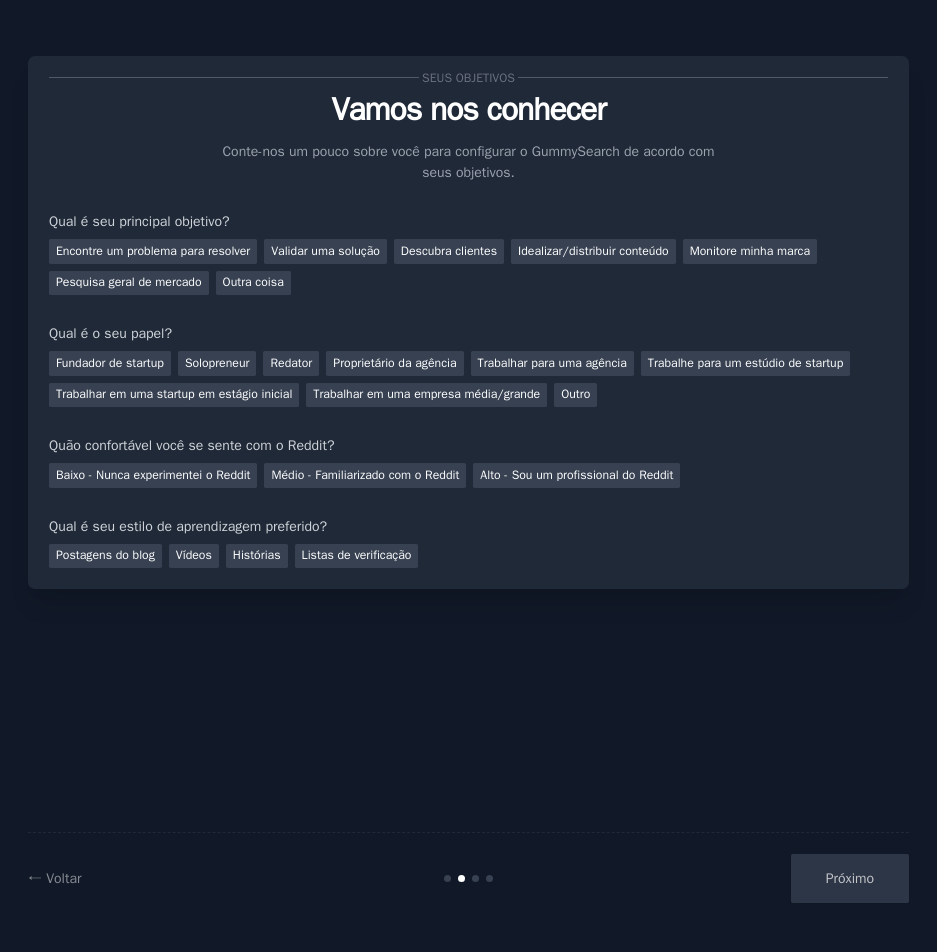 click on "Próximo" at bounding box center [762, 878] 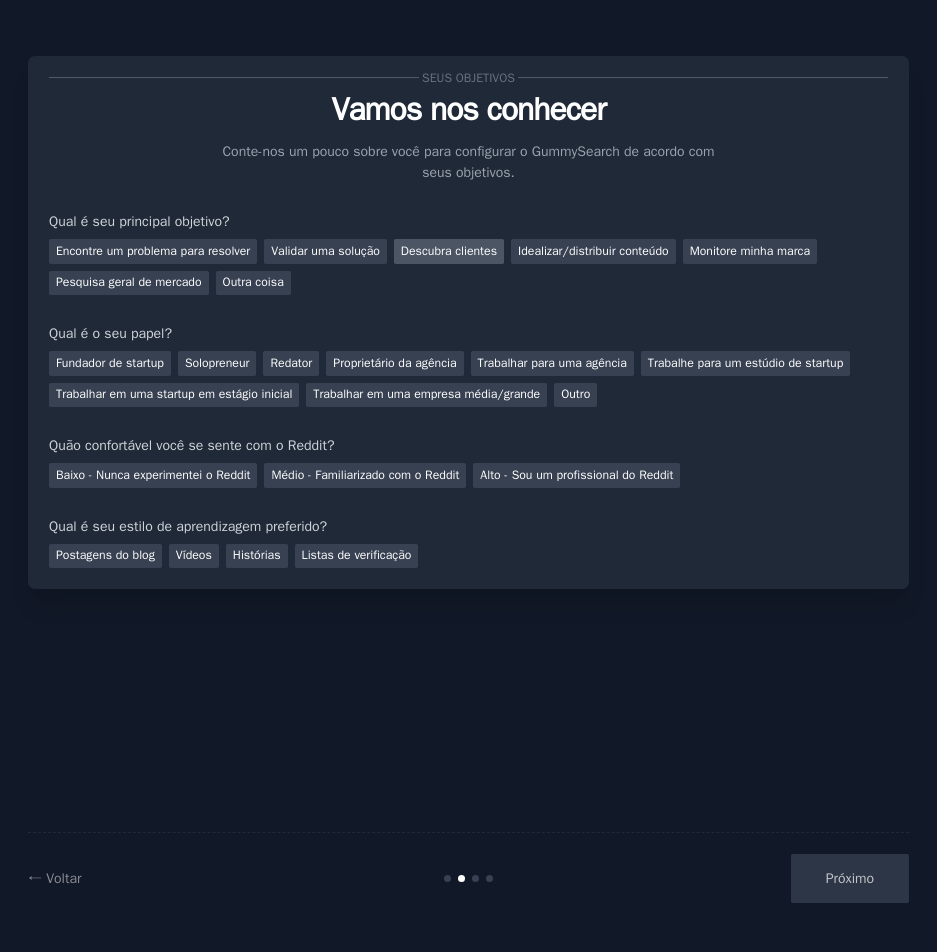 click on "Descubra clientes" at bounding box center [449, 251] 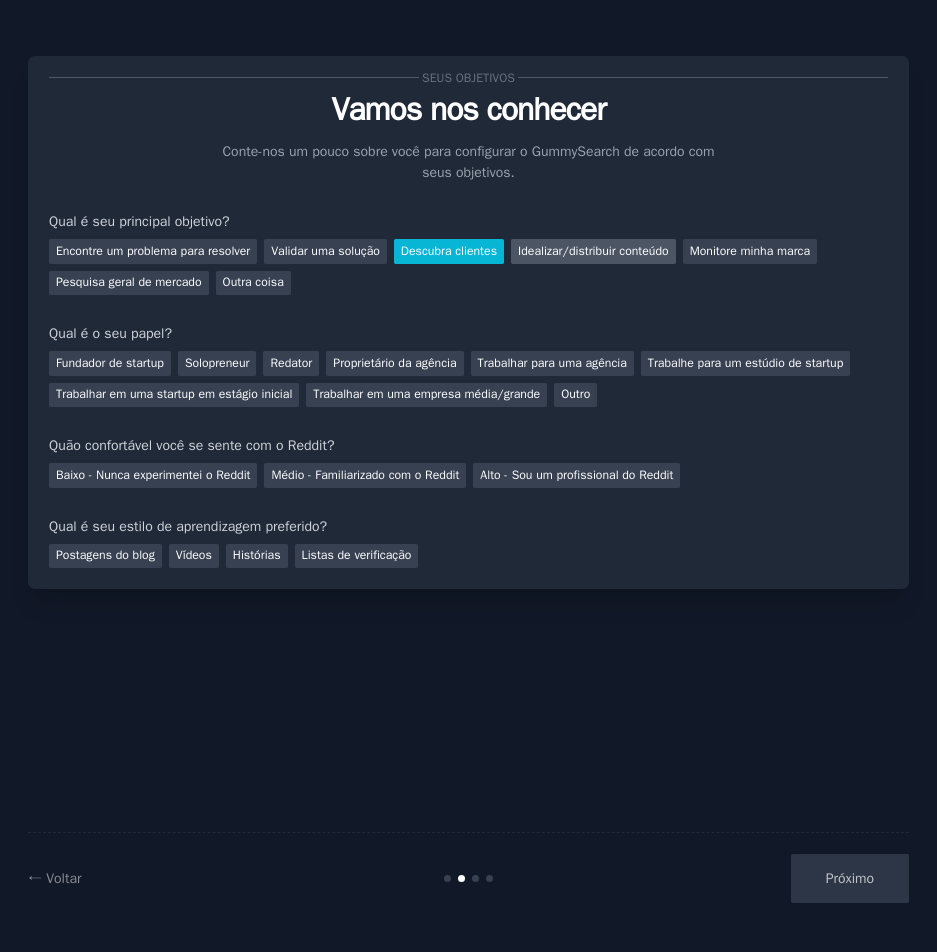 click on "Idealizar/distribuir conteúdo" at bounding box center (593, 251) 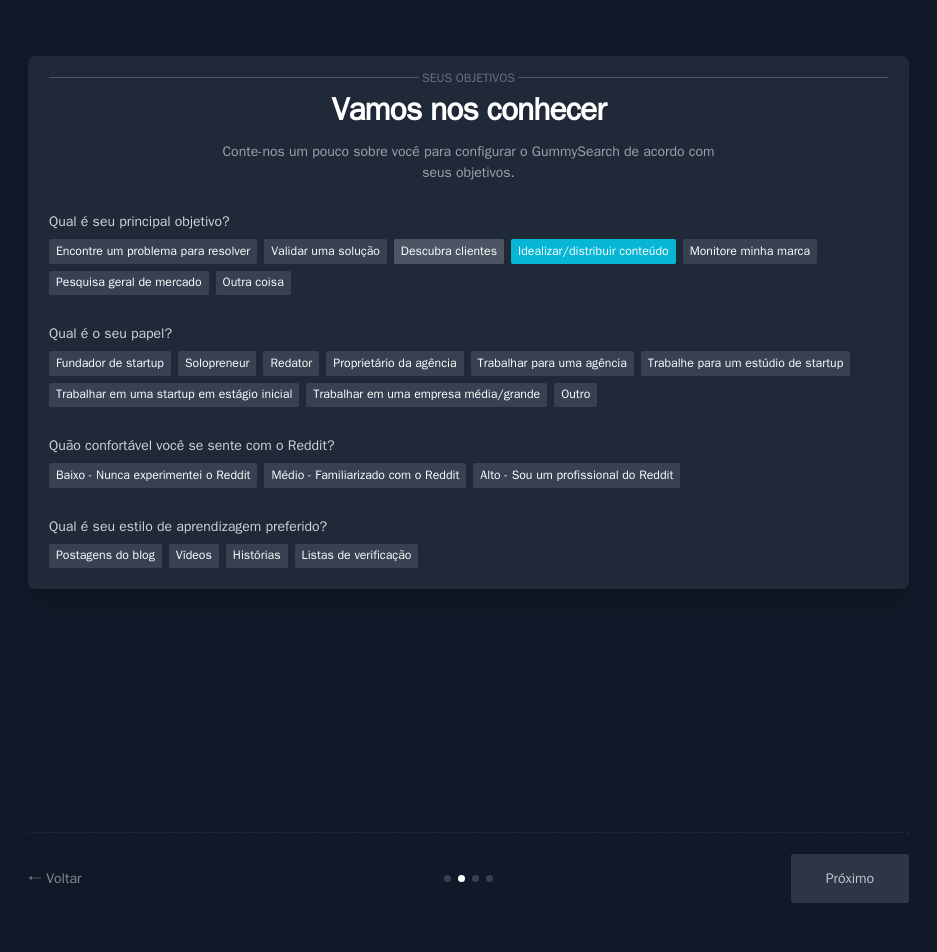 click on "Descubra clientes" at bounding box center [449, 251] 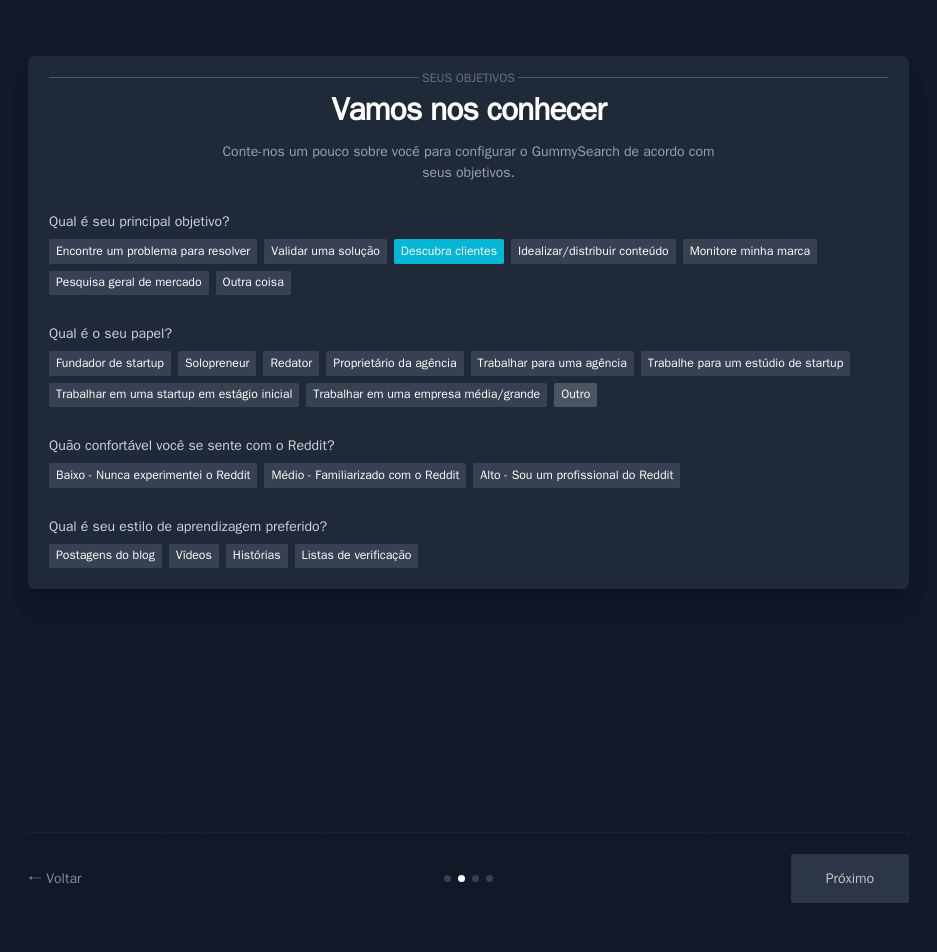 click on "Outro" at bounding box center (575, 394) 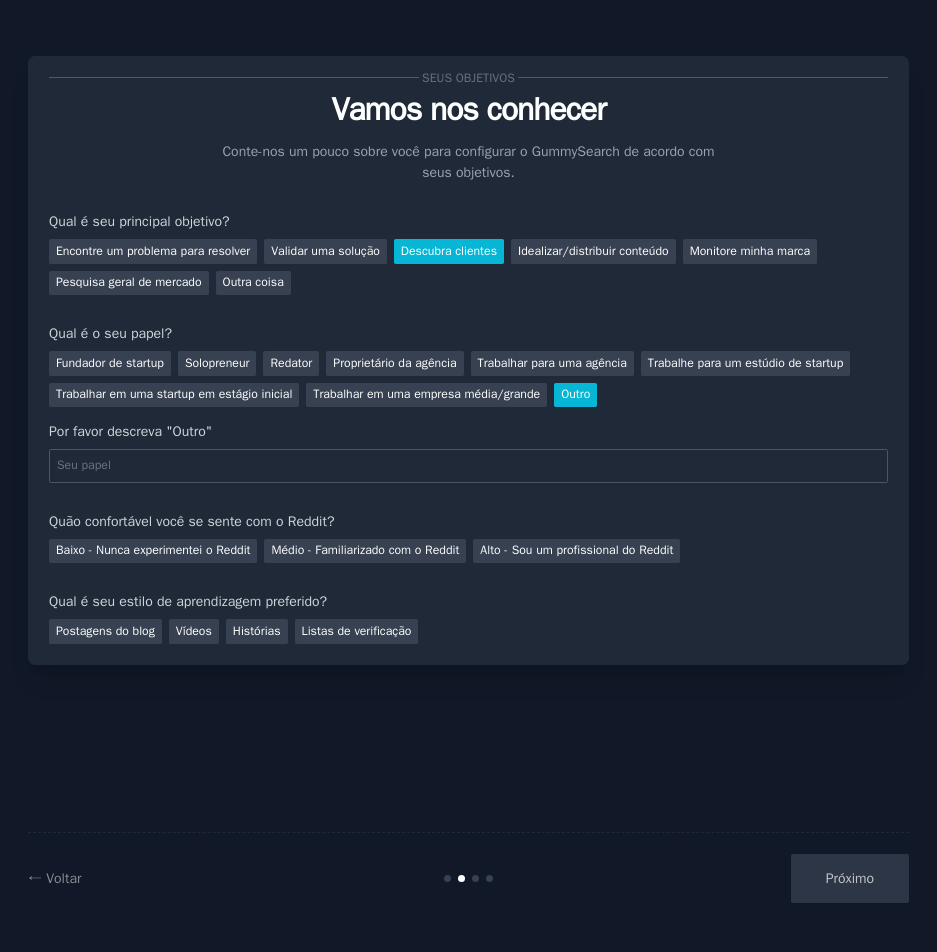click at bounding box center [468, 466] 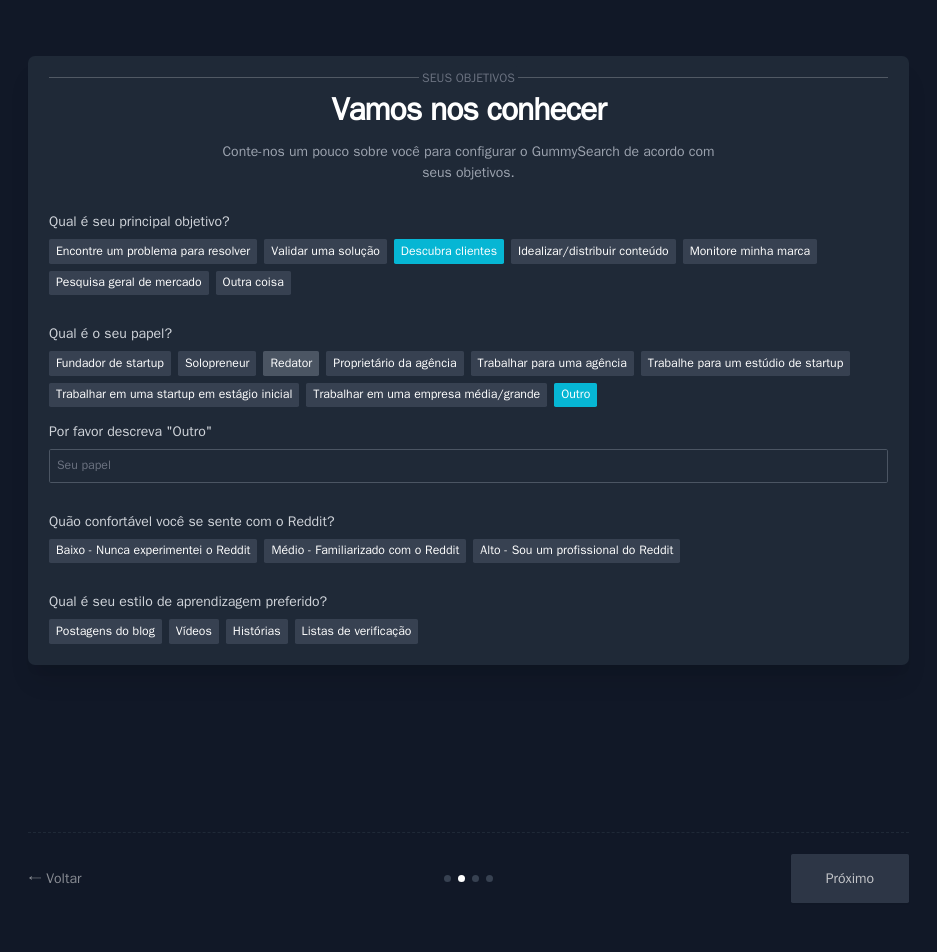 click on "Redator" at bounding box center [291, 363] 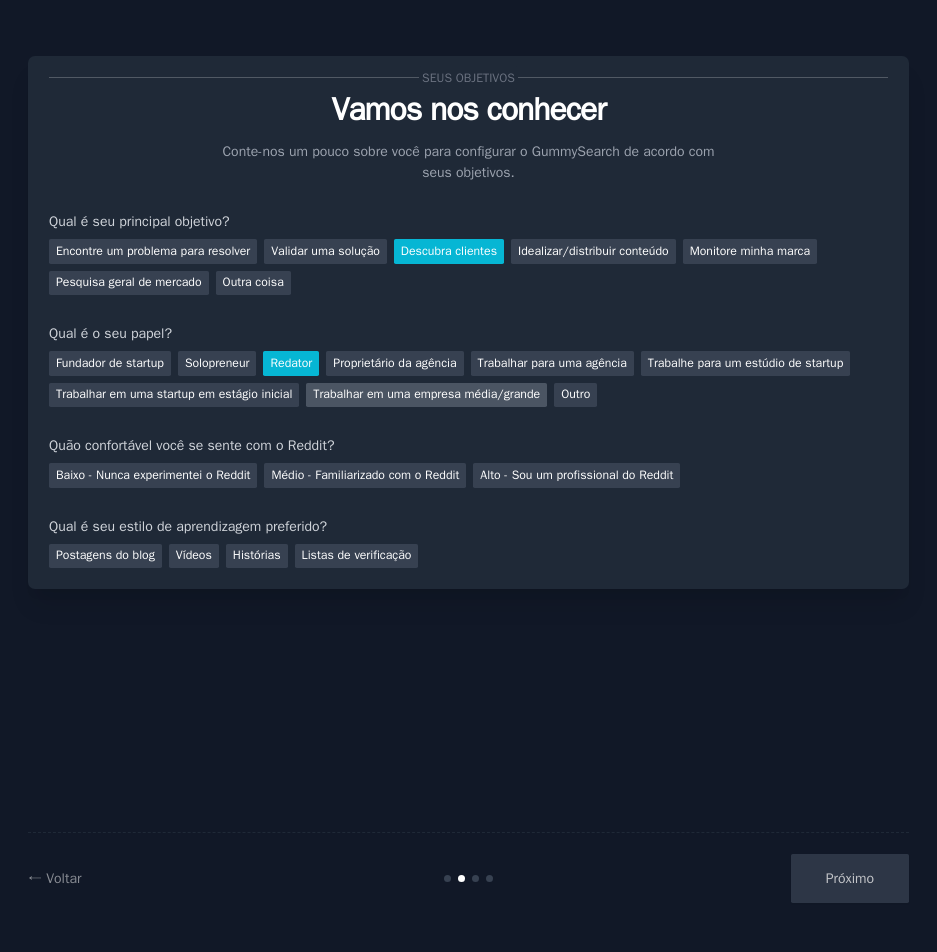 click on "Trabalhar em uma empresa média/grande" at bounding box center (426, 395) 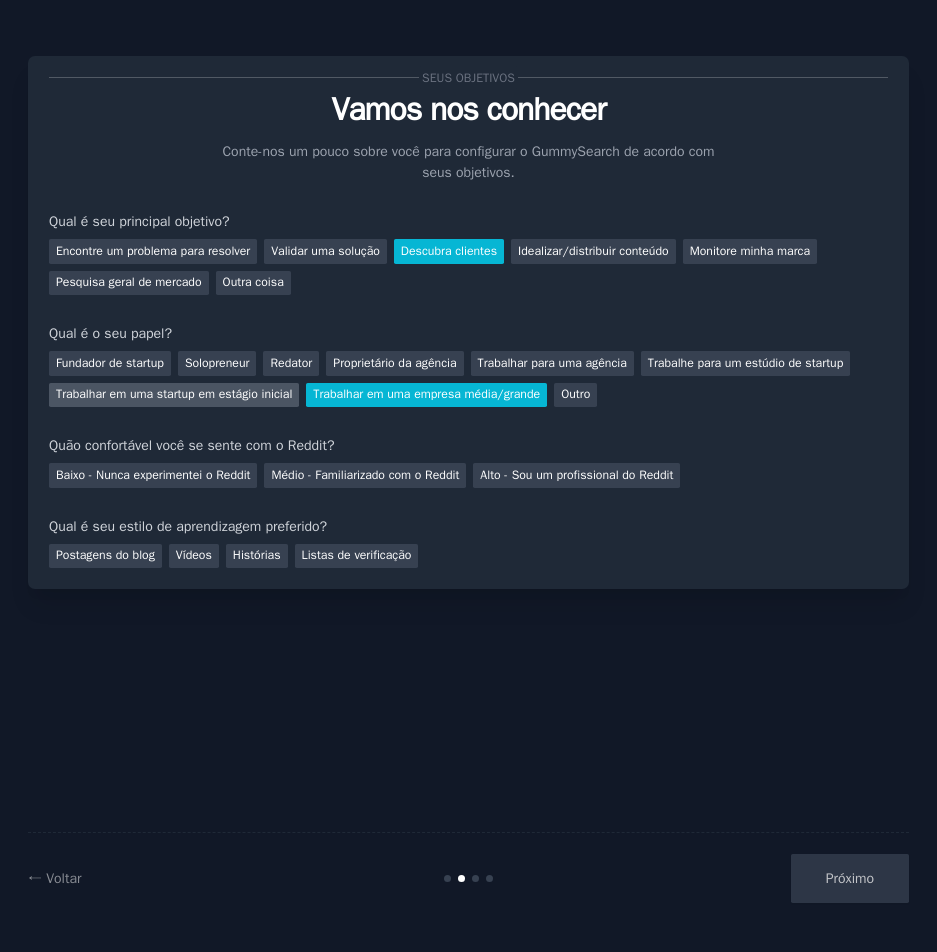 click on "Trabalhar em uma startup em estágio inicial" at bounding box center [174, 394] 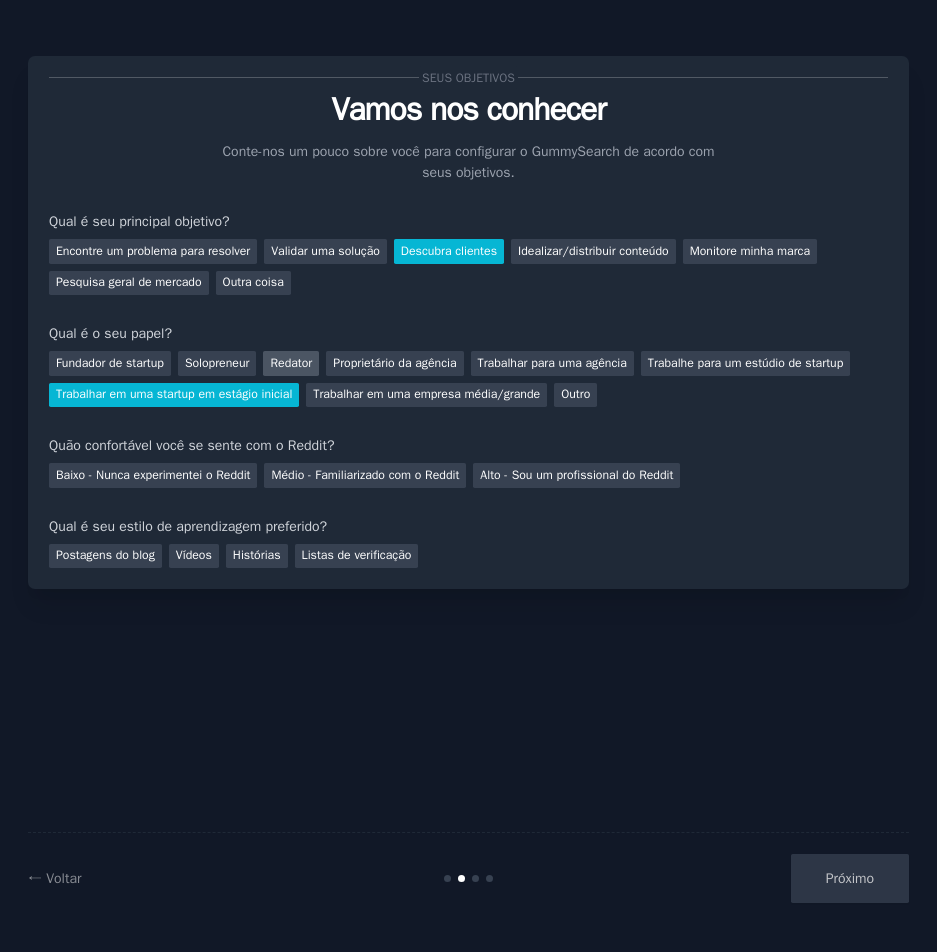 click on "Redator" at bounding box center (291, 363) 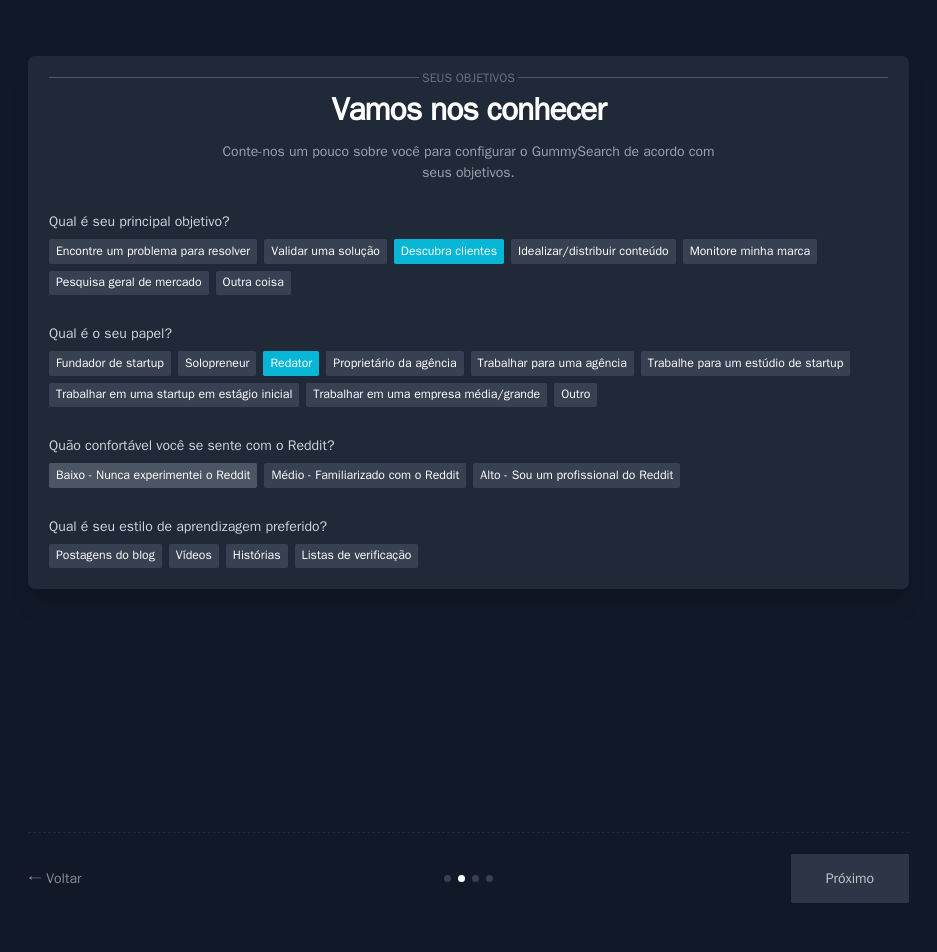 click on "Baixo - Nunca experimentei o Reddit" at bounding box center (153, 475) 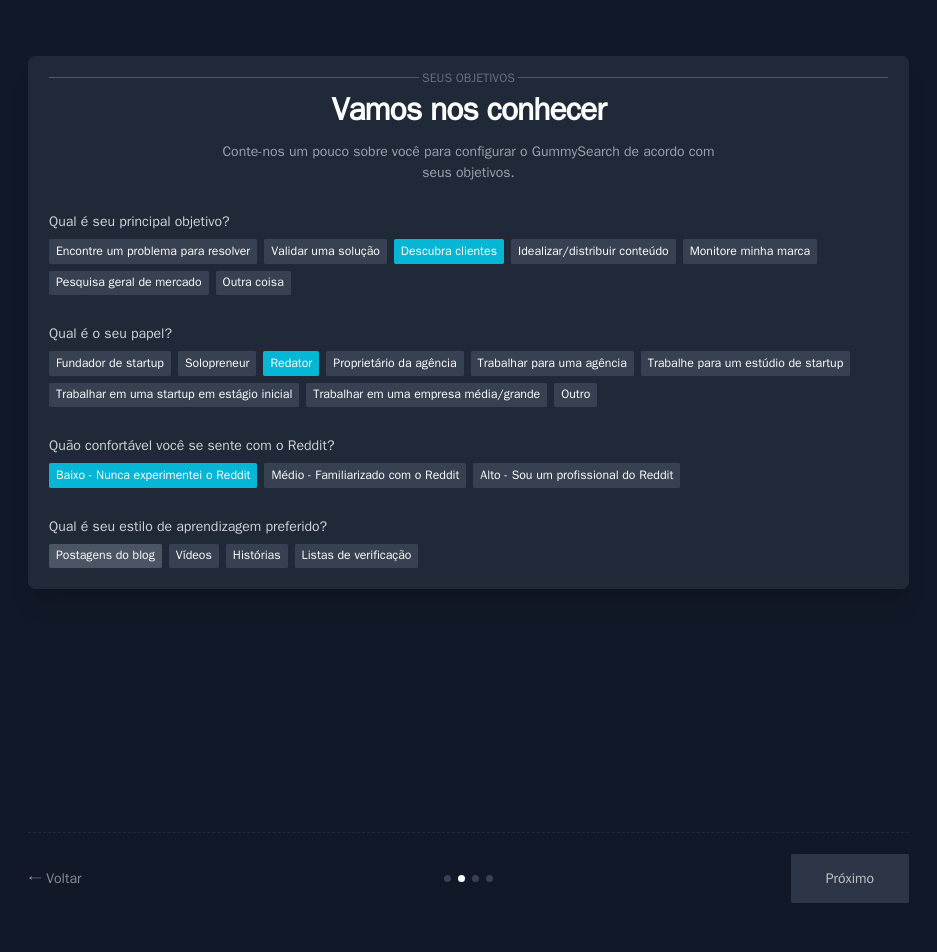click on "Postagens do blog" at bounding box center (105, 555) 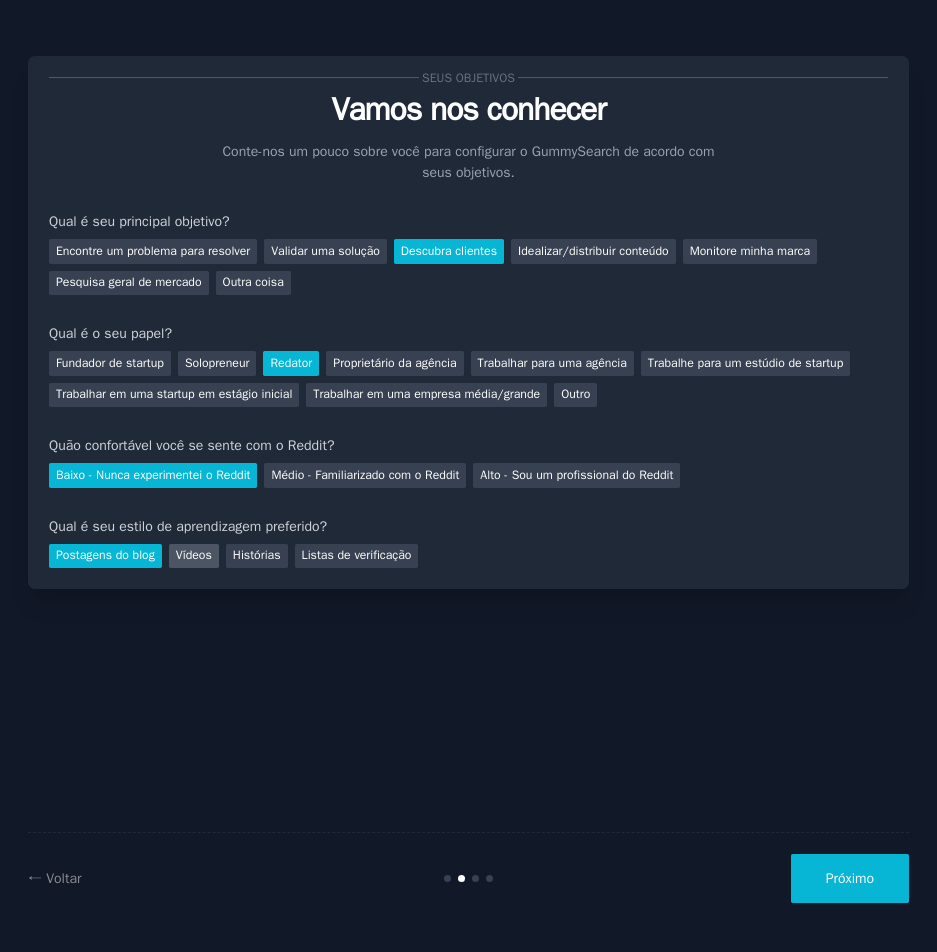click on "Postagens do blog Vídeos Histórias Listas de verificação" at bounding box center [468, 553] 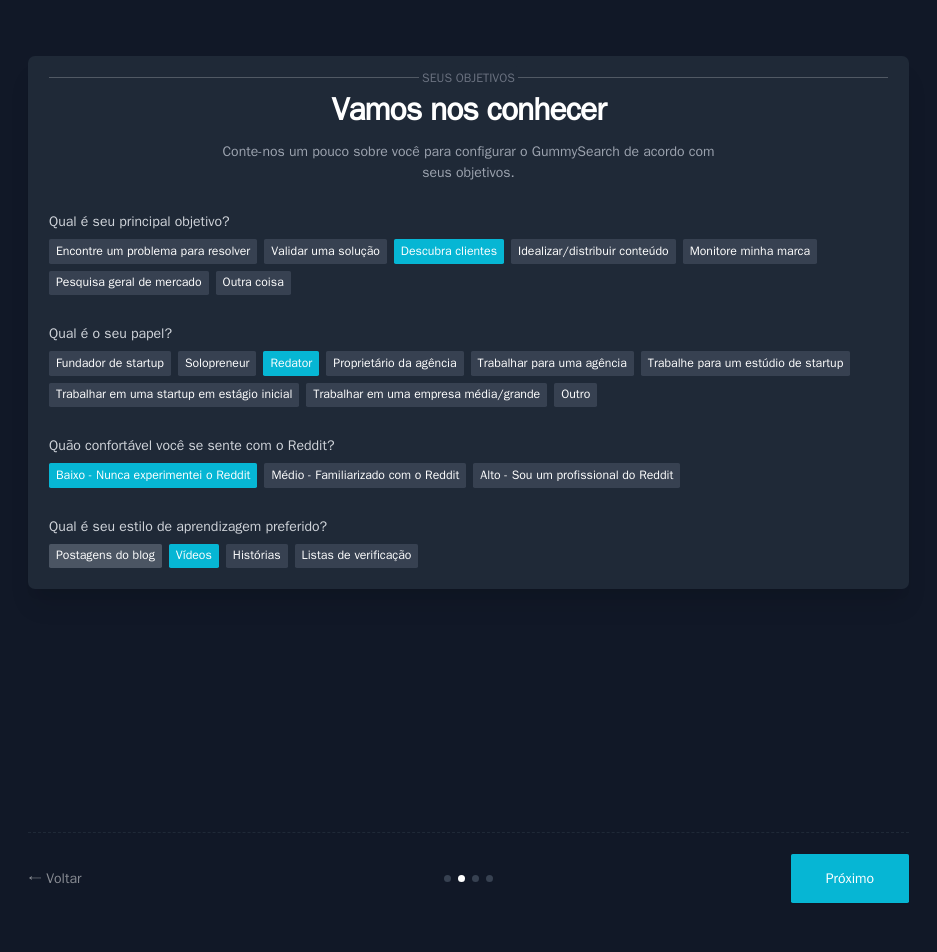 click on "Postagens do blog" at bounding box center (105, 556) 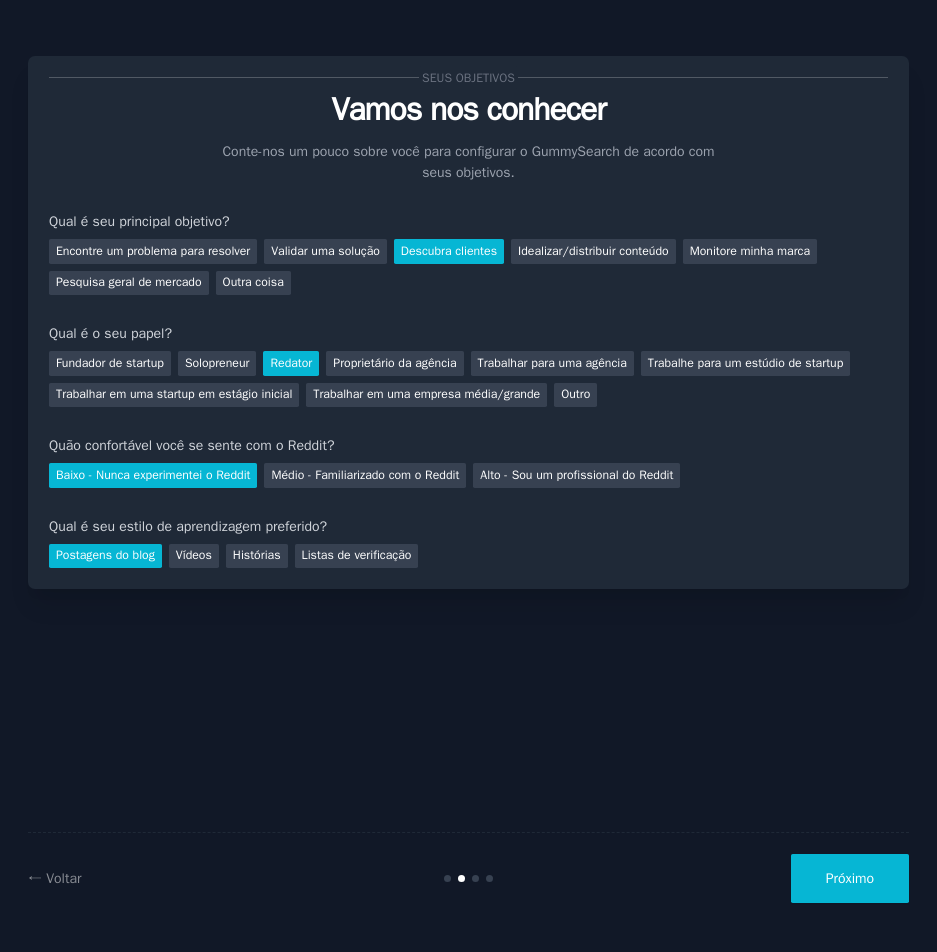 click on "Próximo" at bounding box center [850, 878] 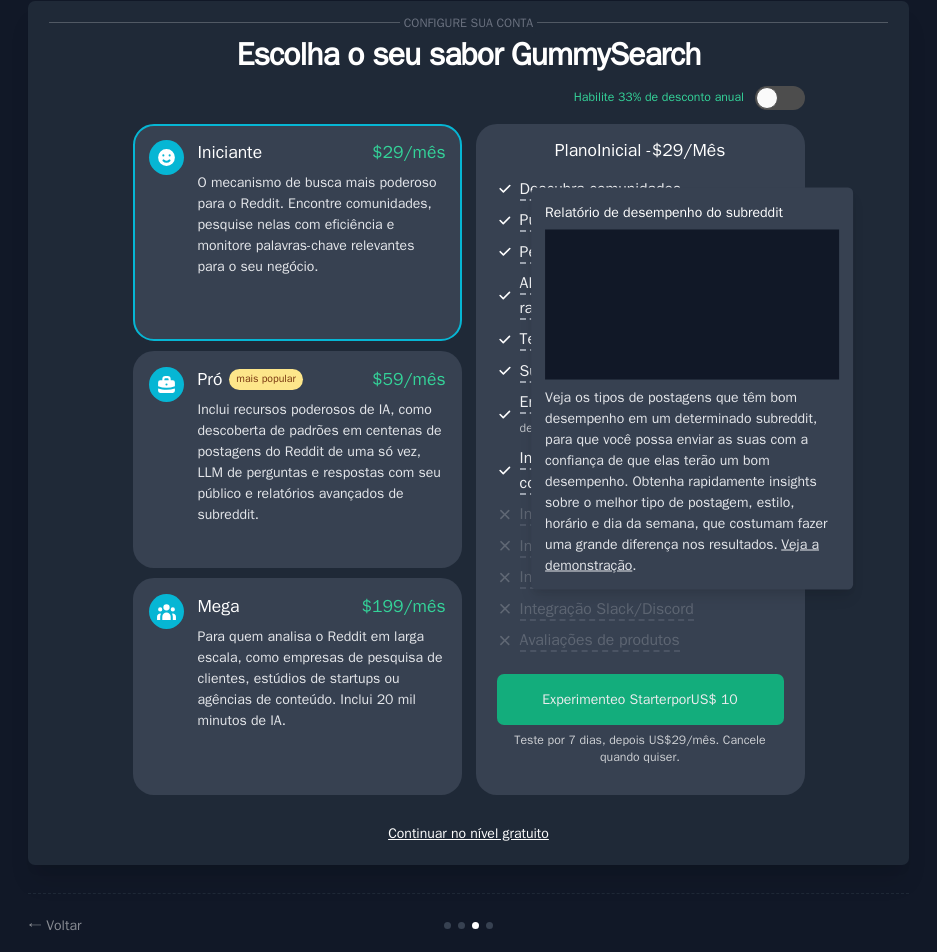 scroll, scrollTop: 112, scrollLeft: 0, axis: vertical 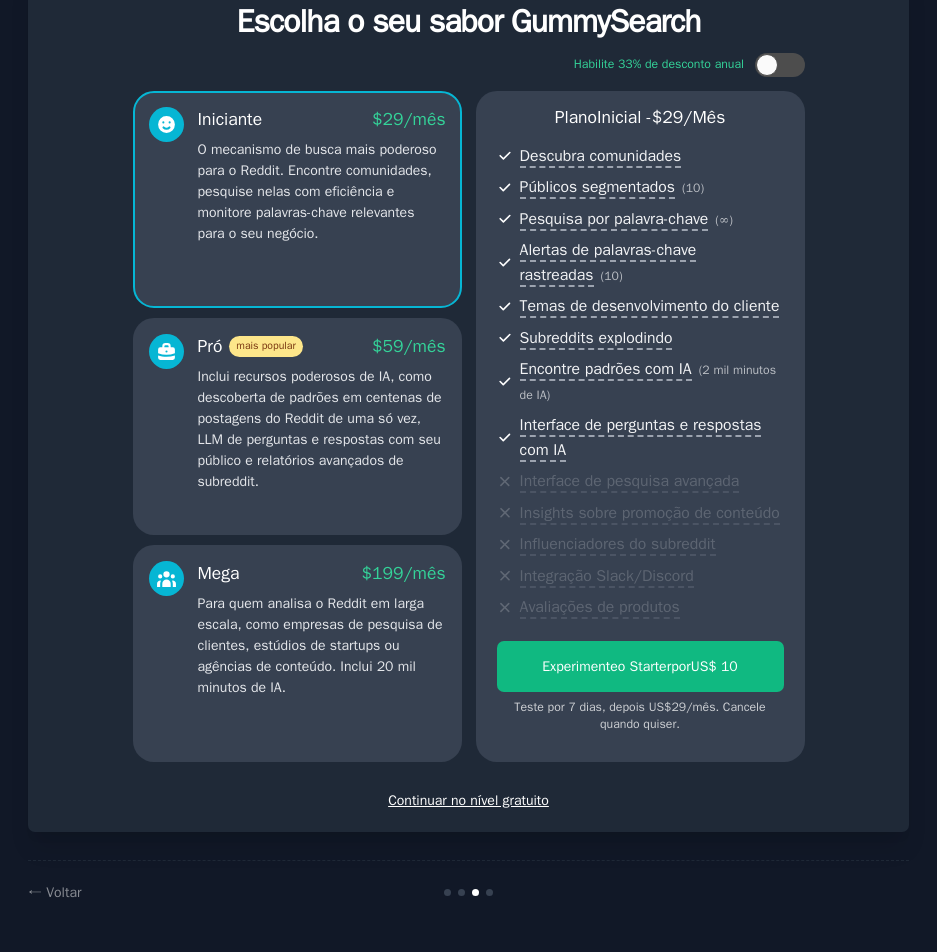 click on "Continuar no nível gratuito" at bounding box center [468, 800] 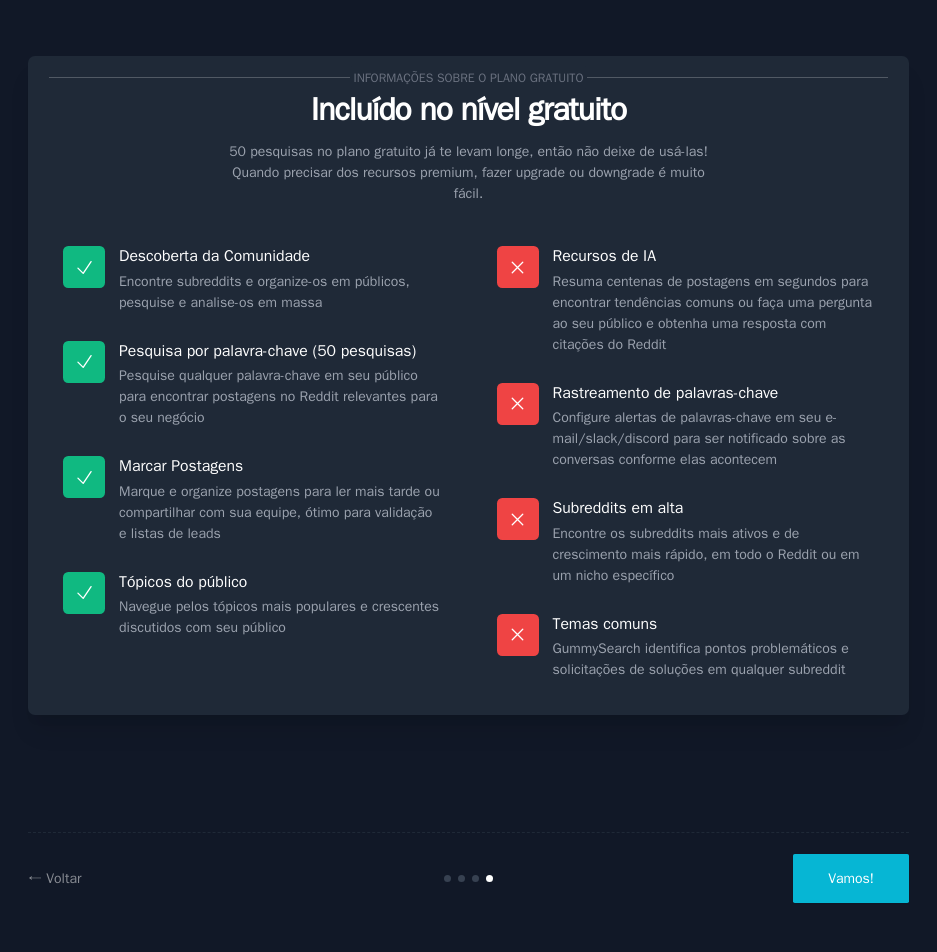 click on "Vamos!" at bounding box center (851, 878) 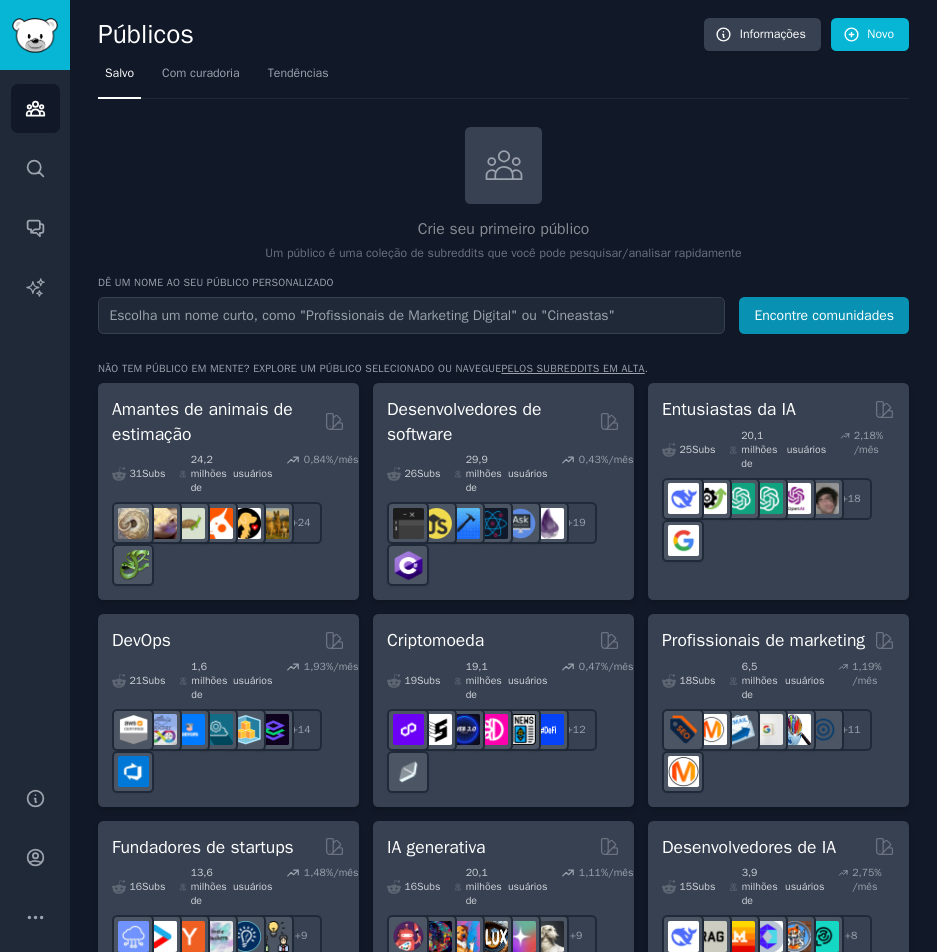 click at bounding box center (411, 315) 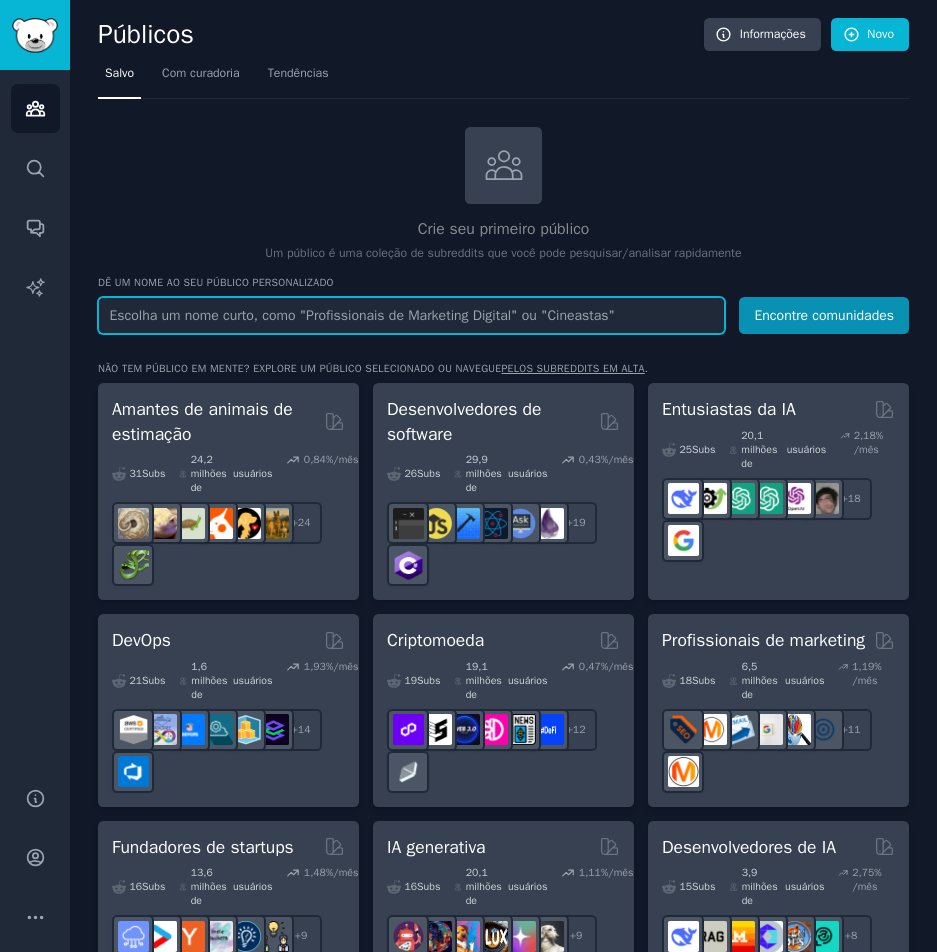 click at bounding box center [411, 315] 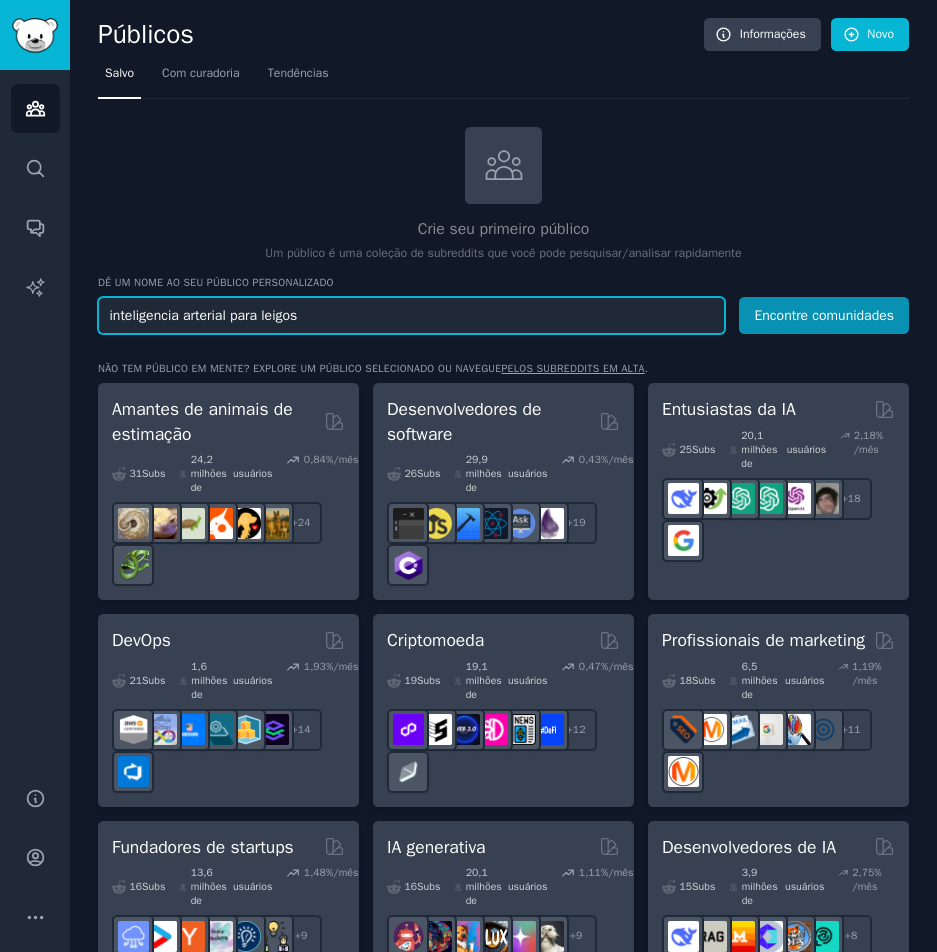 click on "inteligencia arterial para leigos" at bounding box center (411, 315) 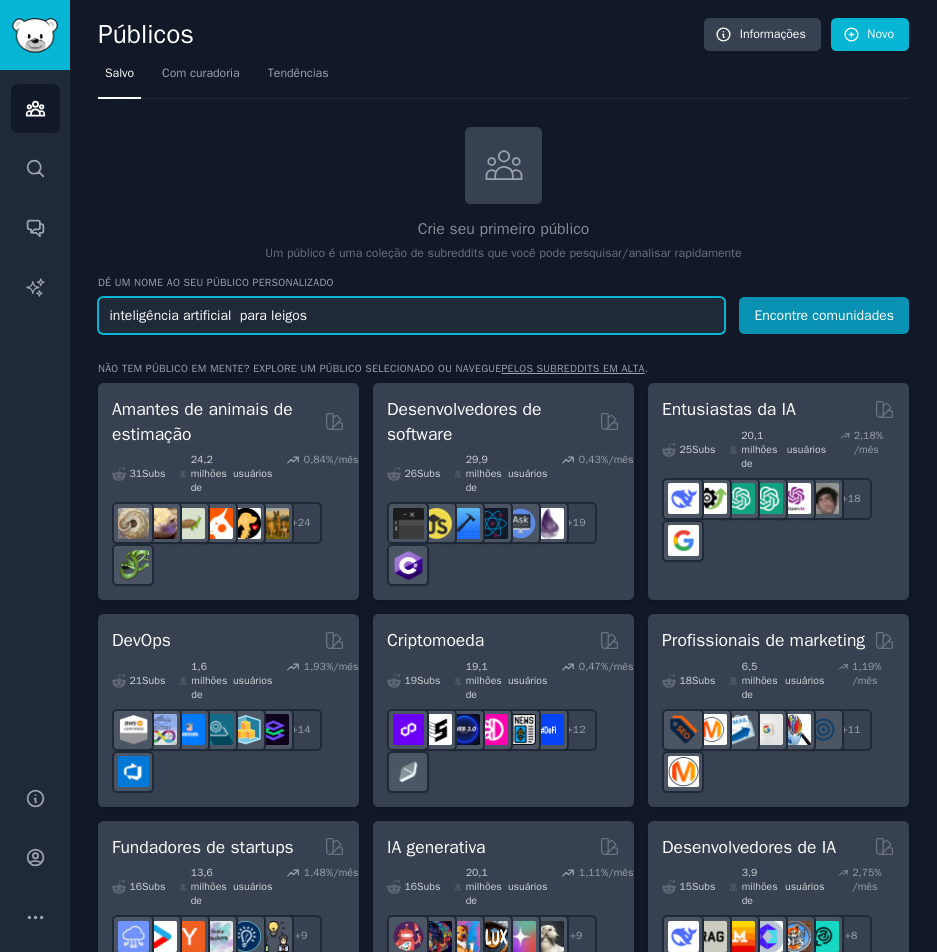 click on "inteligência artificial  para leigos" at bounding box center [411, 315] 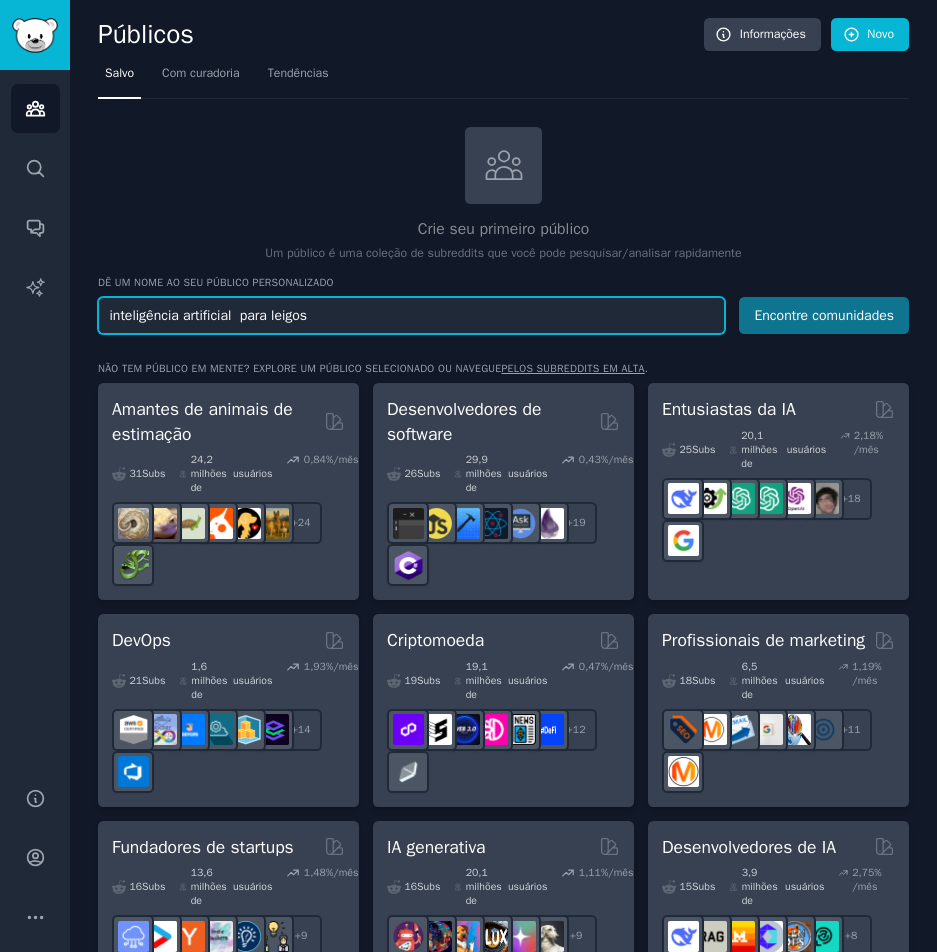 type on "inteligência artificial  para leigos" 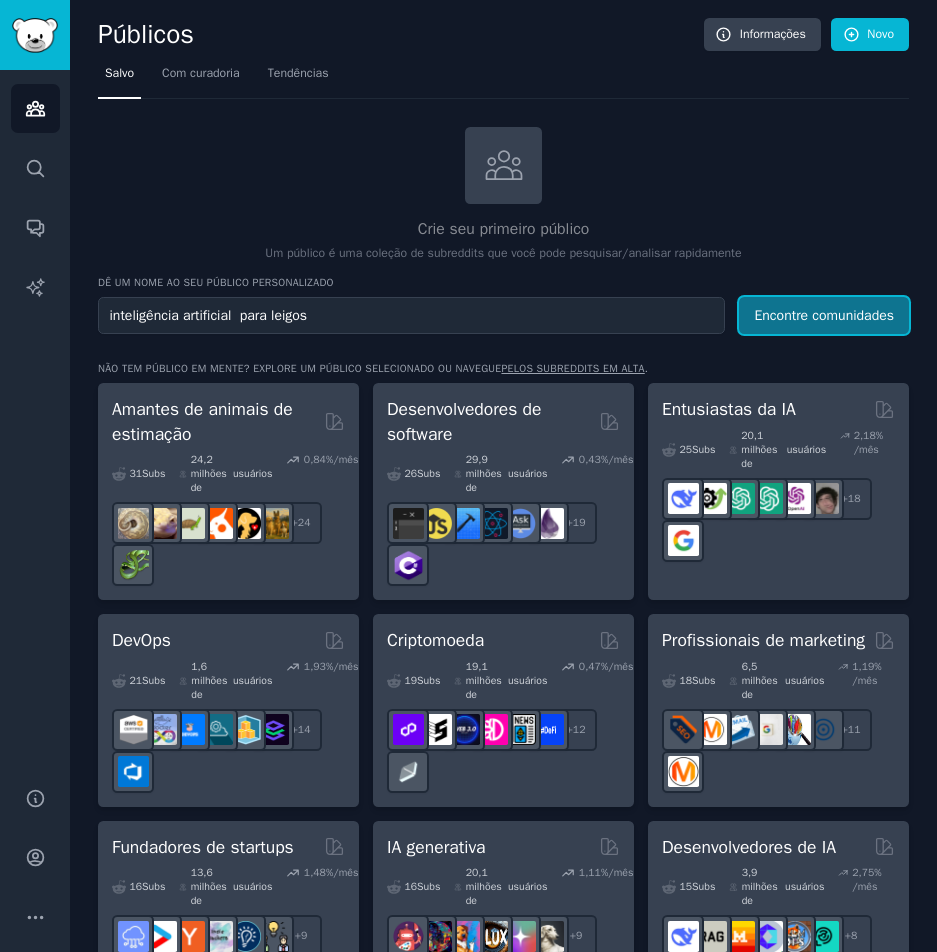 click on "Encontre comunidades" at bounding box center (824, 315) 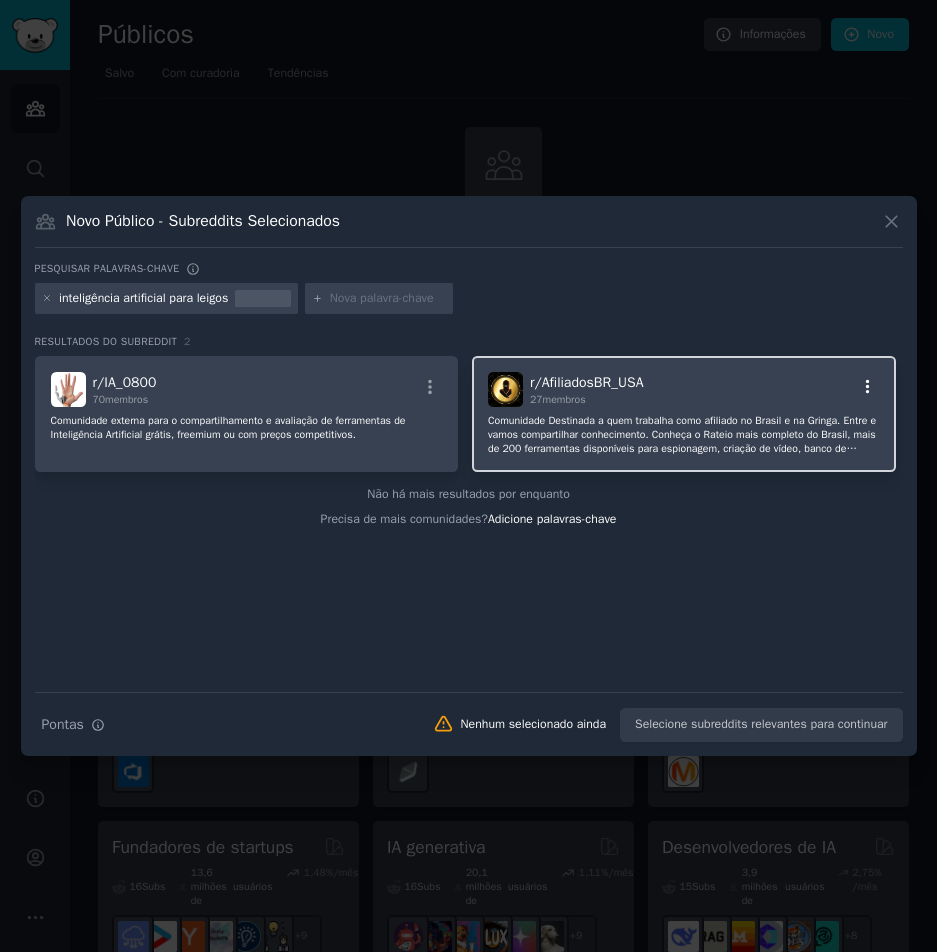 click 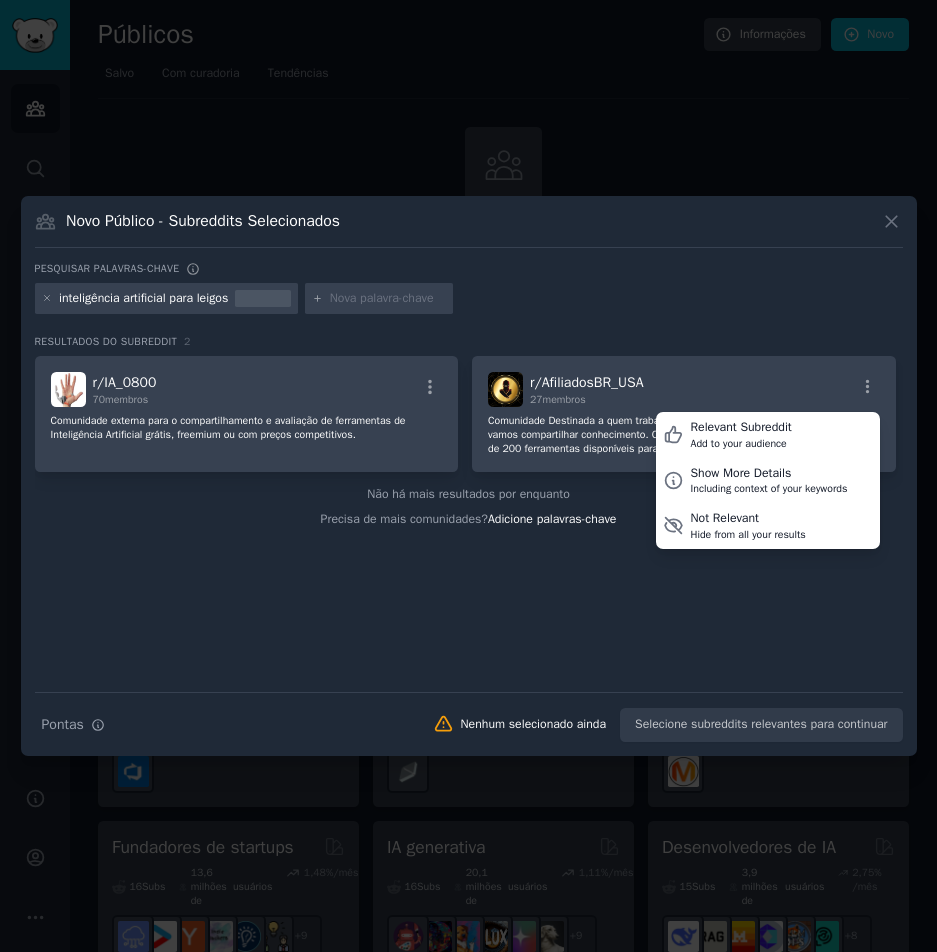 click on "r/  IA_0800 70  membros Comunidade externa para o compartilhamento e avaliação de ferramentas de Inteligência Artificial grátis, freemium ou com preços competitivos. r/  AfiliadosBR_USA 27  membros Relevant Subreddit Add to your audience Show More Details Including context of your keywords Not Relevant Hide from all your results Comunidade Destinada a quem trabalha como afiliado no Brasil e na Gringa. Entre e vamos compartilhar conhecimento. Conheça o Rateio mais completo do Brasil, mais de 200 ferramentas disponíveis para espionagem, criação de vídeo, banco de imagens, inteligência artificial, ChatGPT, HeyGen, SpyHero, Captions, CapCut Pro e muito mais... Acesse: www.rateioninjabr.com.br Não há mais resultados por enquanto Precisa de mais comunidades?  Adicione palavras-chave" at bounding box center [469, 524] 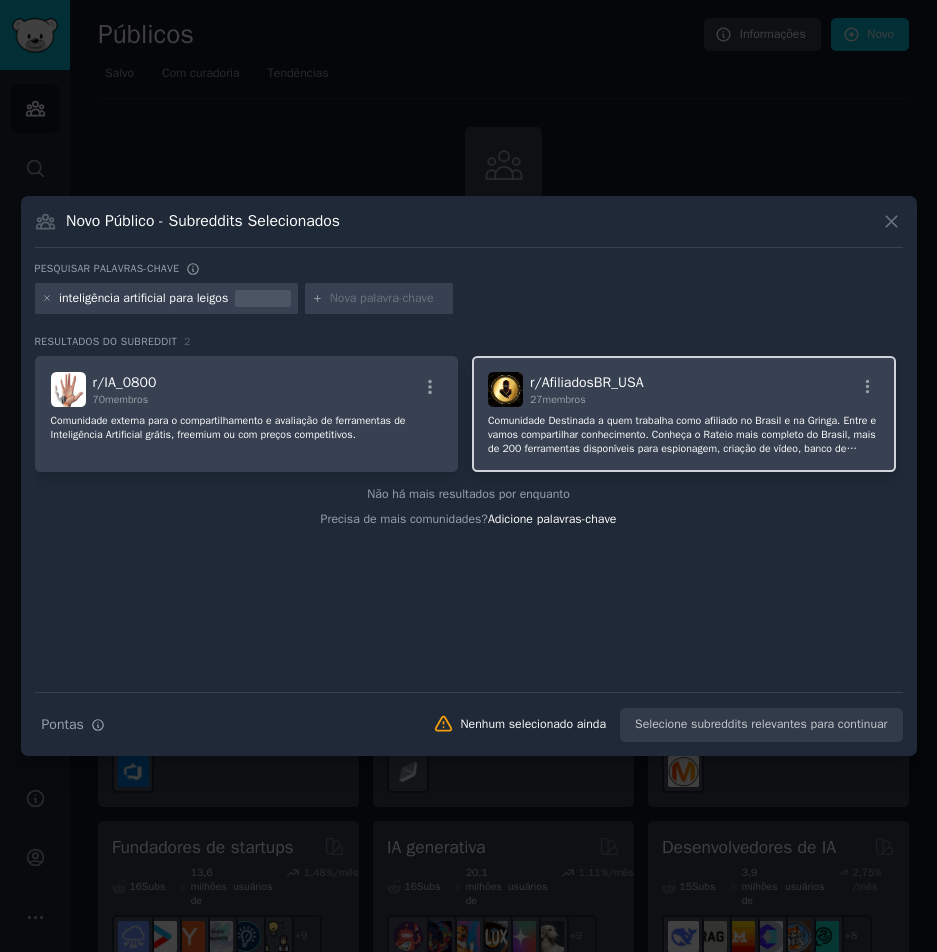 click on "Comunidade Destinada a quem trabalha como afiliado no Brasil e na Gringa. Entre e vamos compartilhar conhecimento. Conheça o Rateio mais completo do Brasil, mais de 200 ferramentas disponíveis para espionagem, criação de vídeo, banco de imagens, inteligência artificial, ChatGPT, HeyGen, SpyHero, Captions, CapCut Pro e muito mais... Acesse: www.rateioninjabr.com.br" at bounding box center (682, 448) 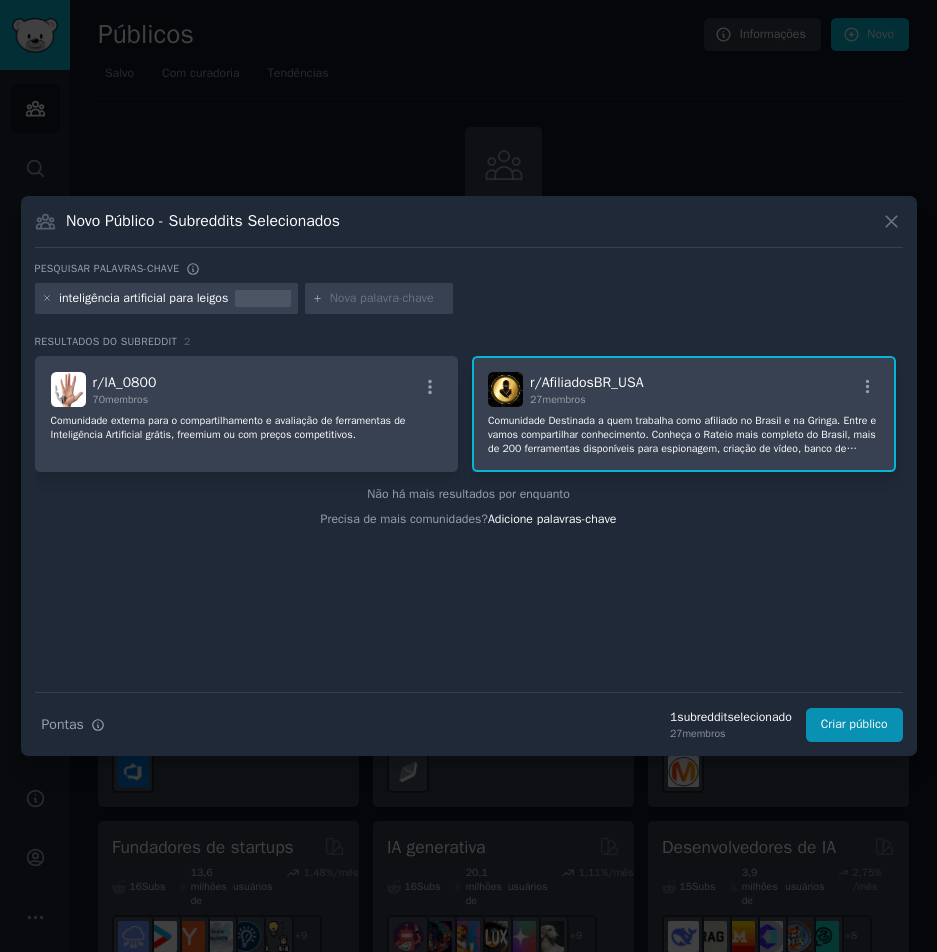 click on "r/  IA_0800 70  membros Comunidade externa para o compartilhamento e avaliação de ferramentas de Inteligência Artificial grátis, freemium ou com preços competitivos. r/  AfiliadosBR_USA 27  membros Comunidade Destinada a quem trabalha como afiliado no Brasil e na Gringa. Entre e vamos compartilhar conhecimento. Conheça o Rateio mais completo do Brasil, mais de 200 ferramentas disponíveis para espionagem, criação de vídeo, banco de imagens, inteligência artificial, ChatGPT, HeyGen, SpyHero, Captions, CapCut Pro e muito mais... Acesse: www.rateioninjabr.com.br Não há mais resultados por enquanto Precisa de mais comunidades?  Adicione palavras-chave" at bounding box center (469, 524) 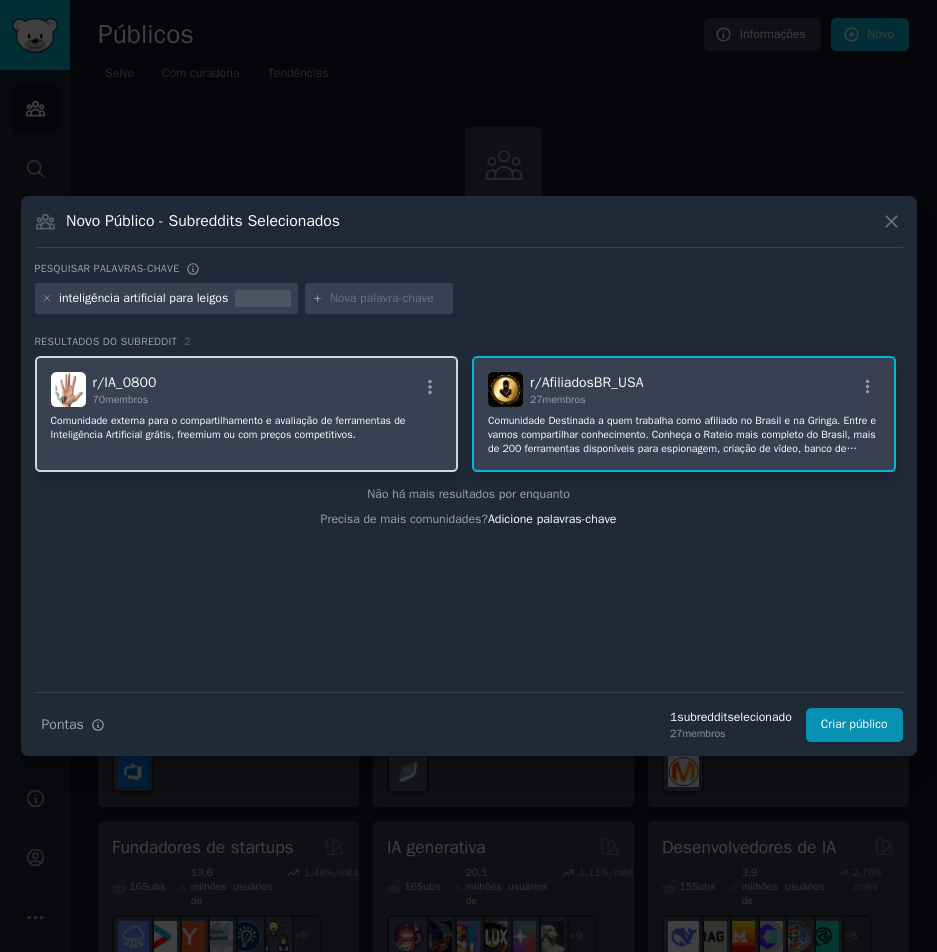 click on "Comunidade externa para o compartilhamento e avaliação de ferramentas de Inteligência Artificial grátis, freemium ou com preços competitivos." at bounding box center [228, 427] 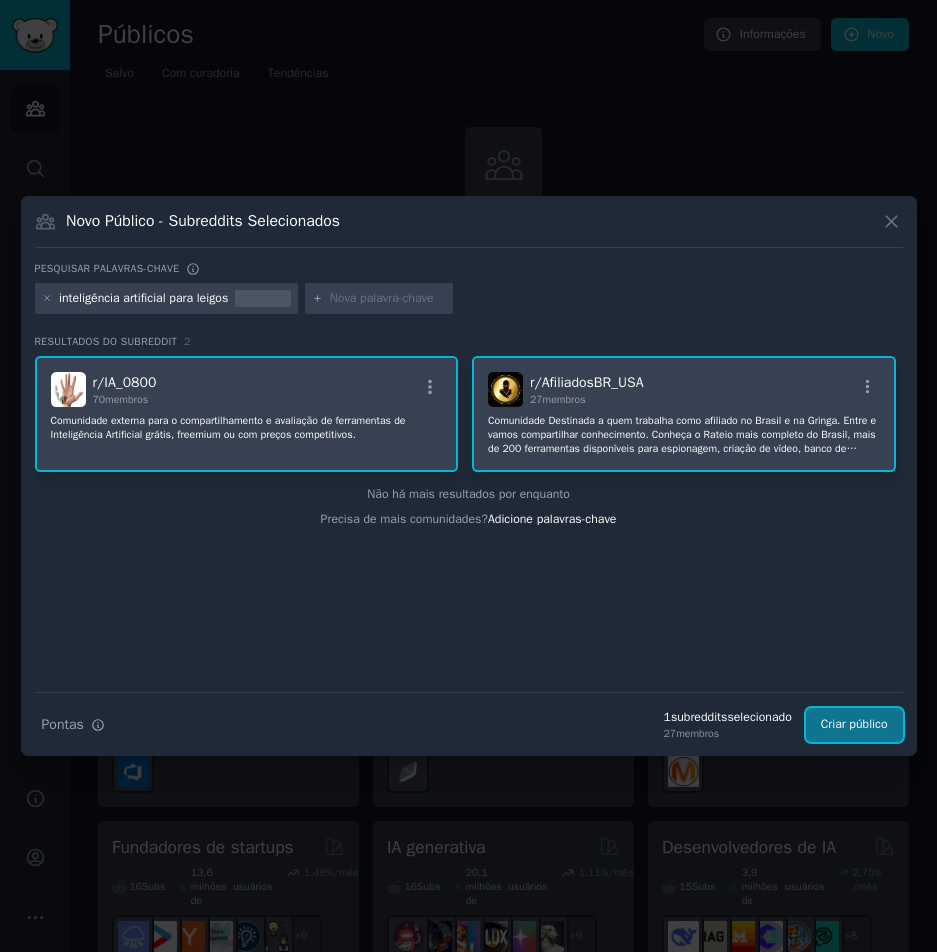 click on "Criar público" at bounding box center (854, 724) 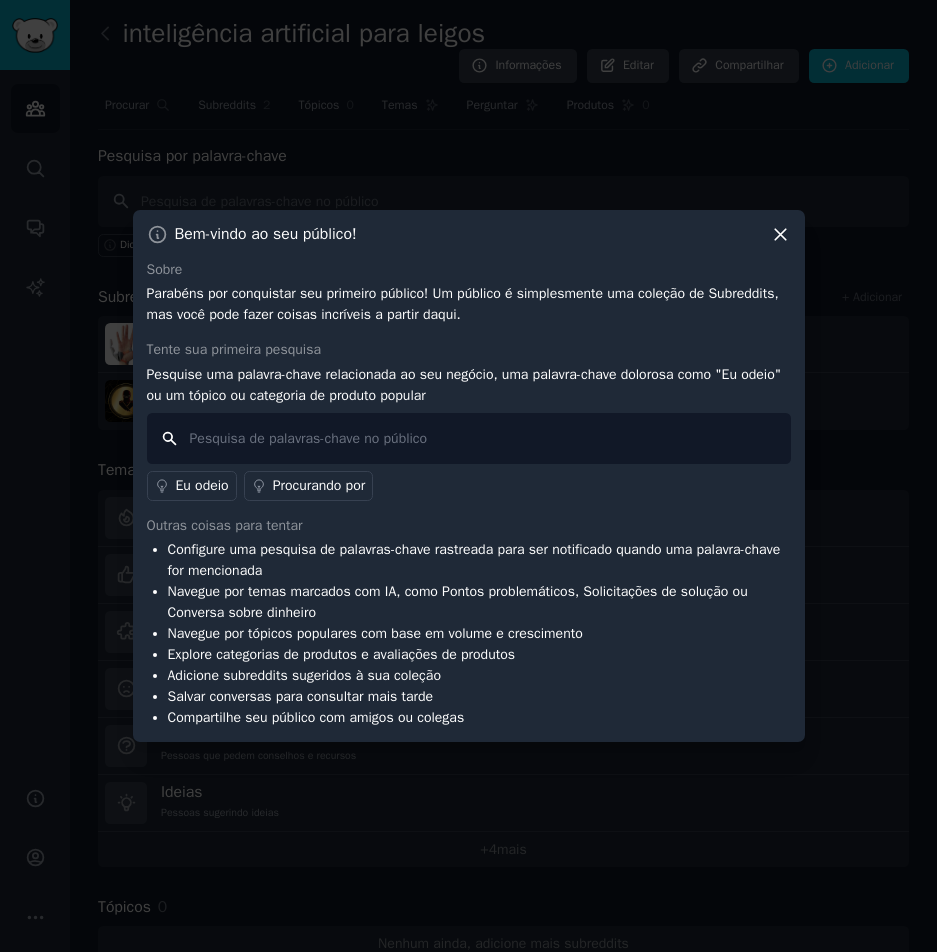 click at bounding box center [469, 438] 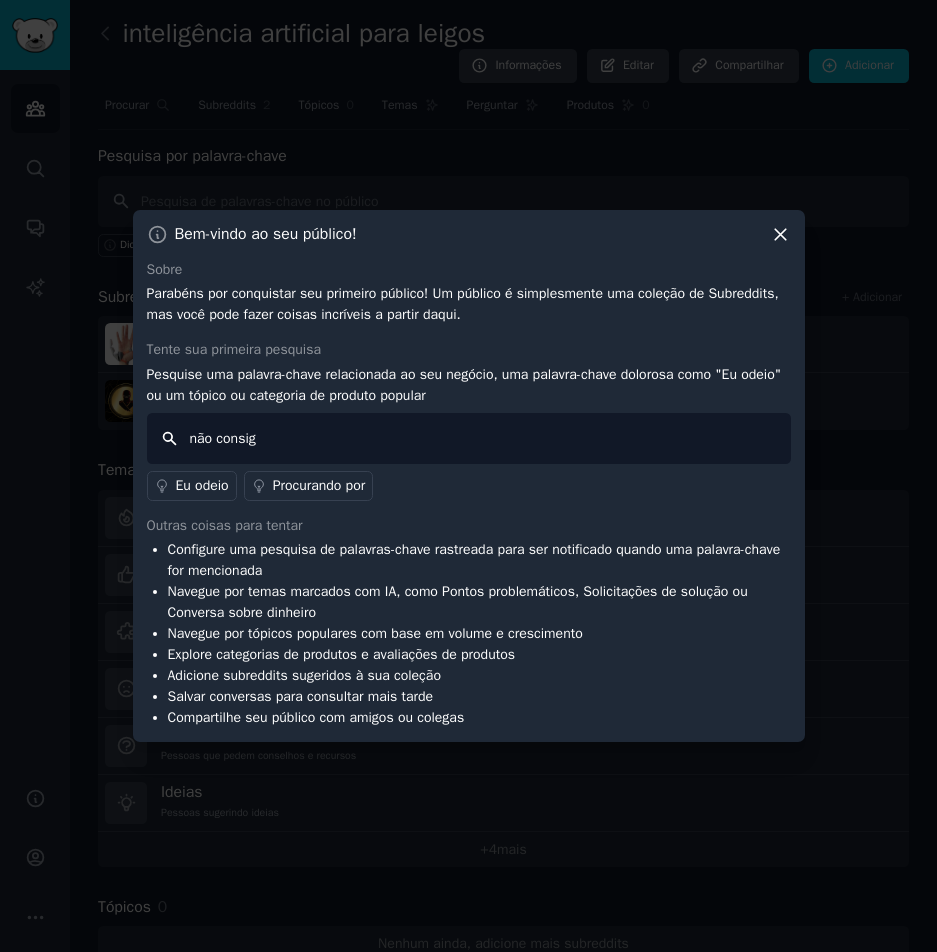 type on "não consigo" 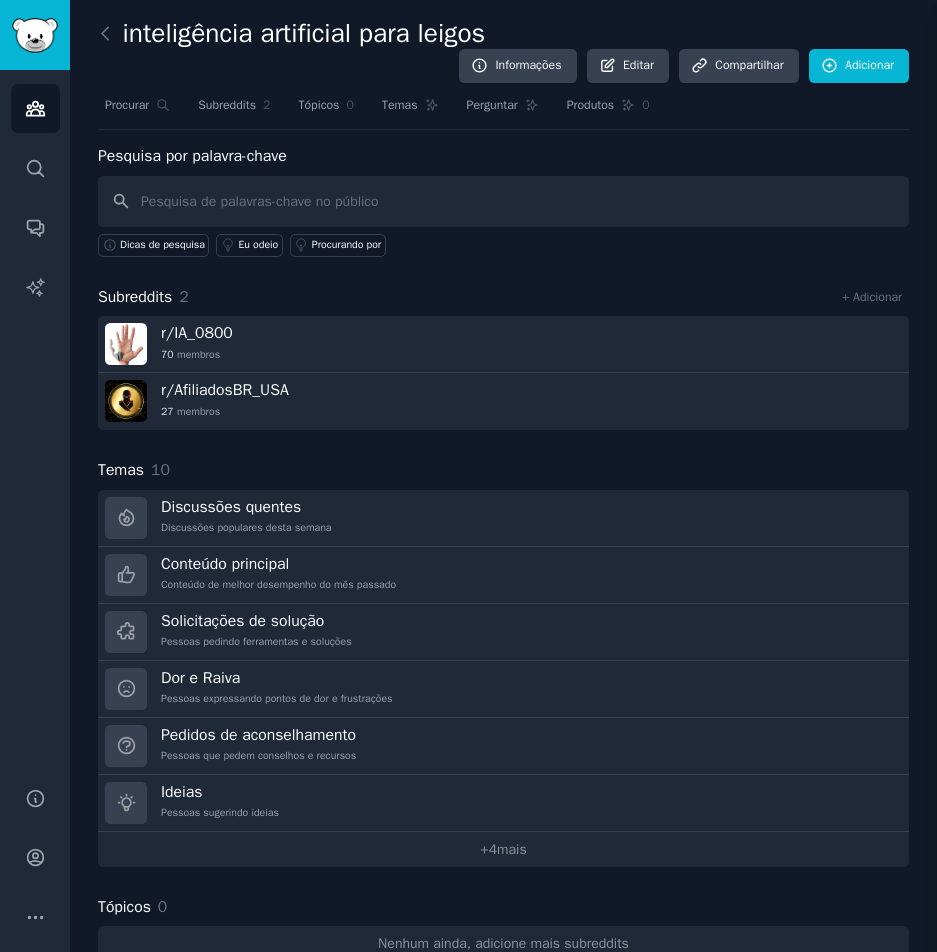 type 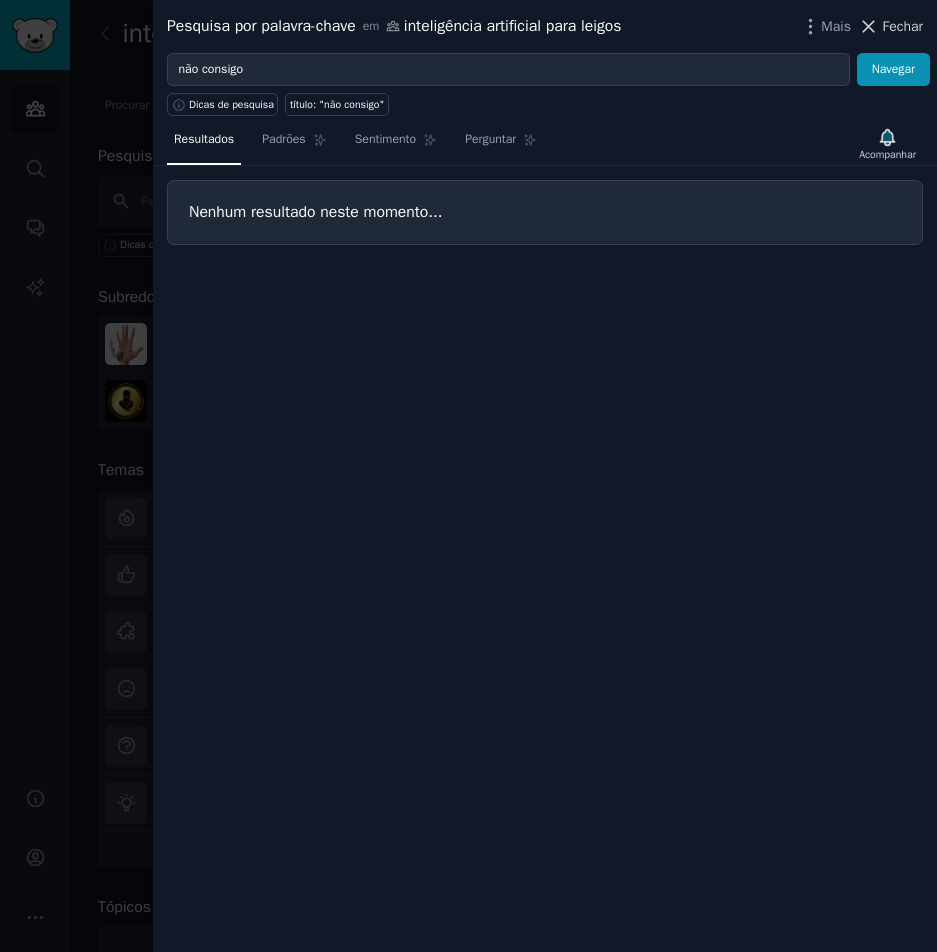 click 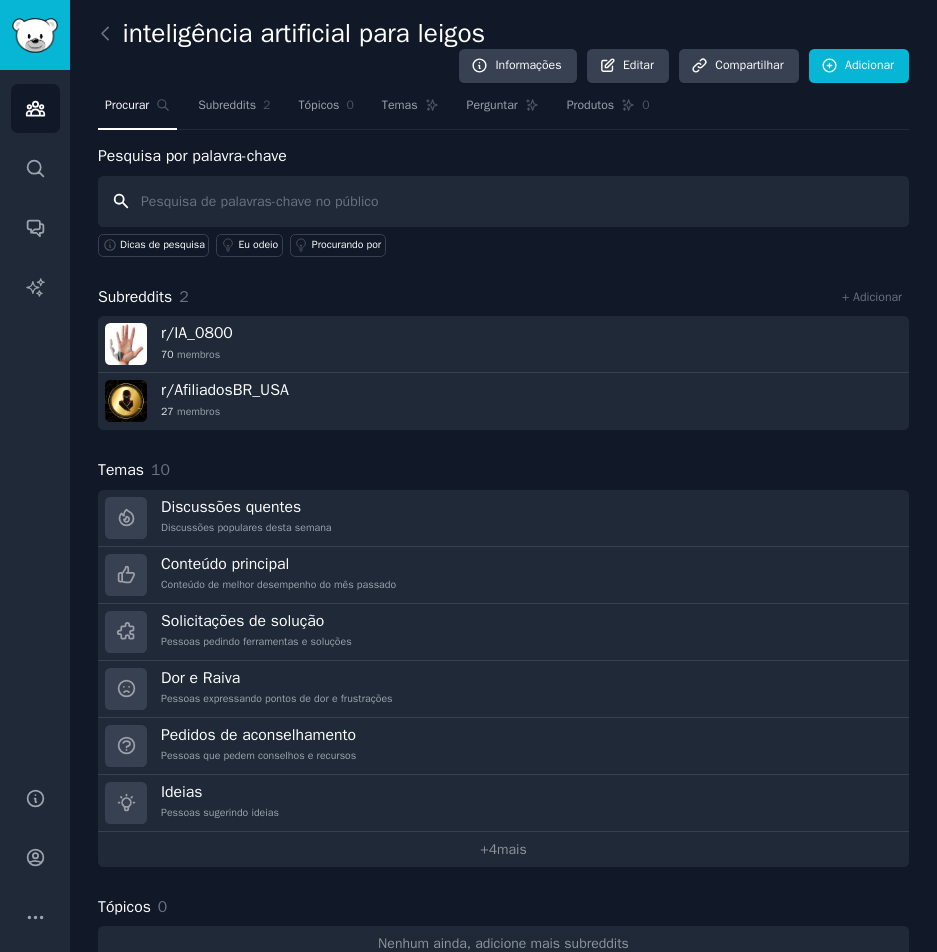 click at bounding box center (503, 201) 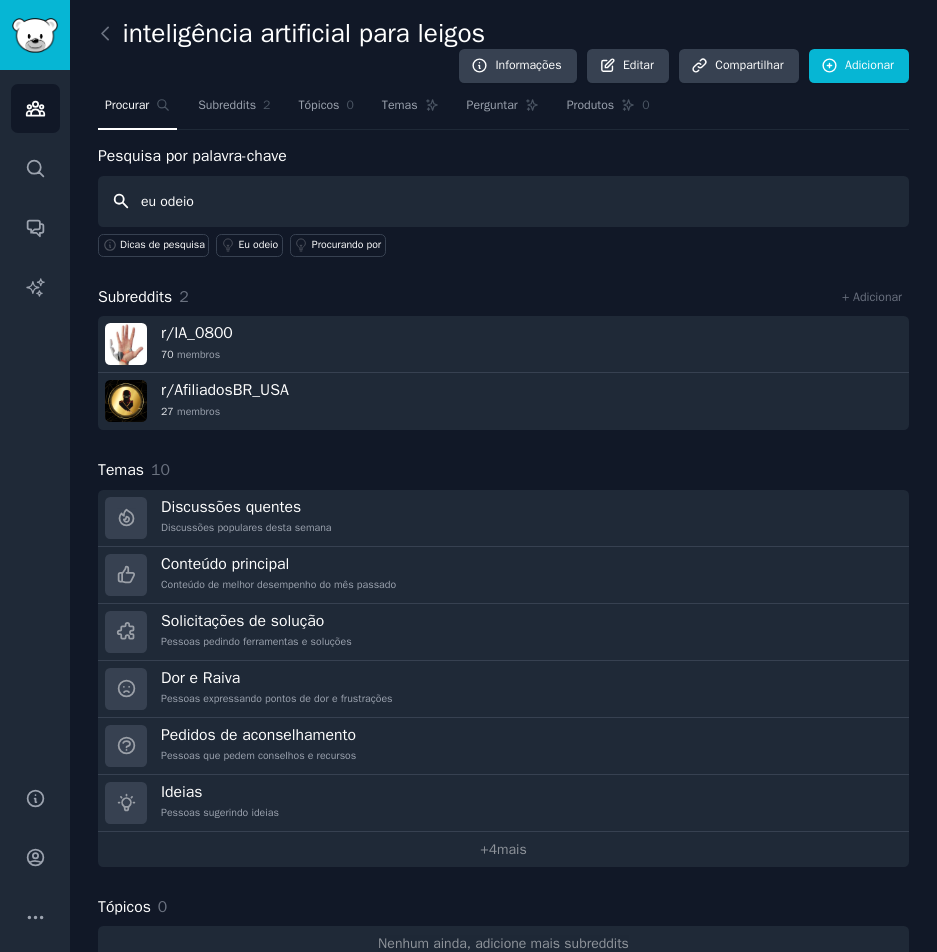 type on "eu odeio" 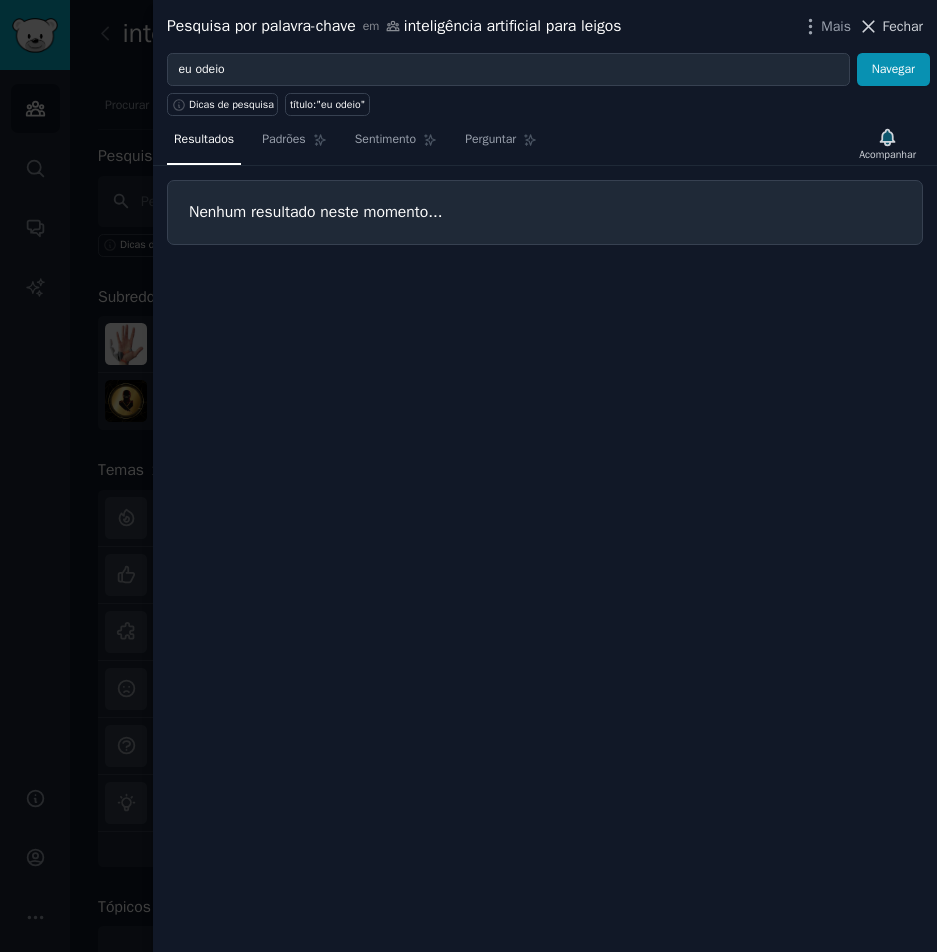 click on "Fechar" at bounding box center (902, 26) 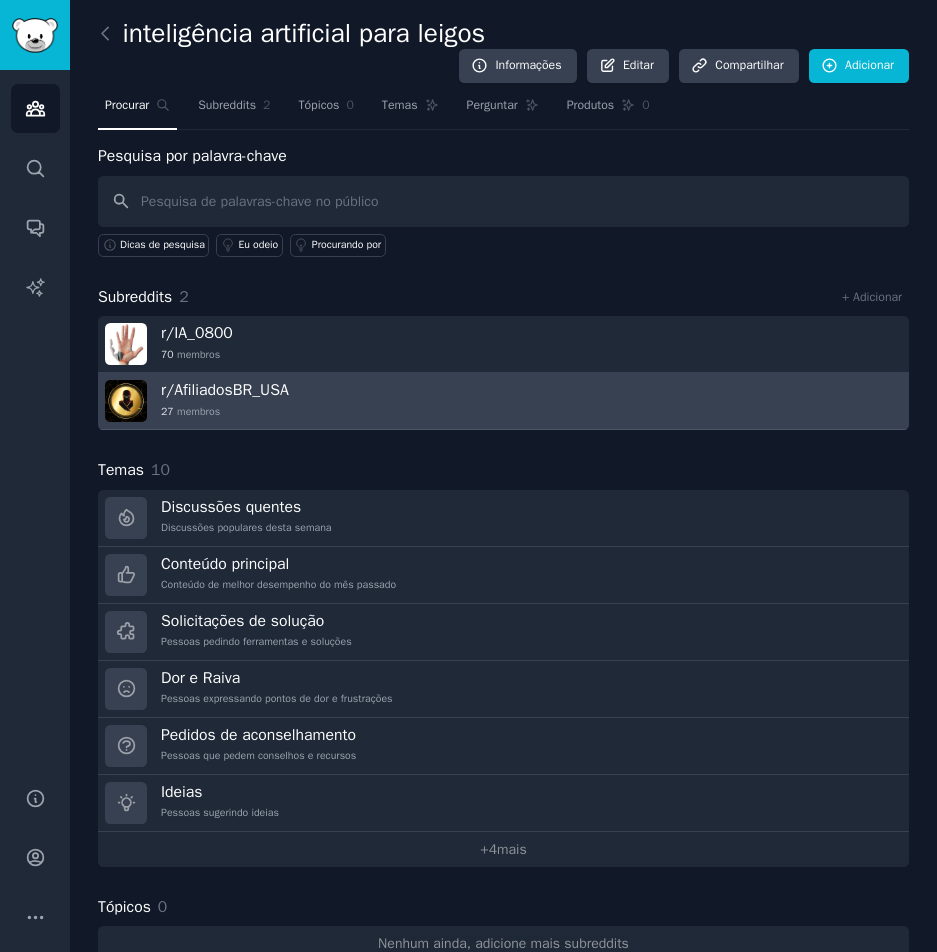 click on "r/  AfiliadosBR_USA 27 membros" at bounding box center (503, 401) 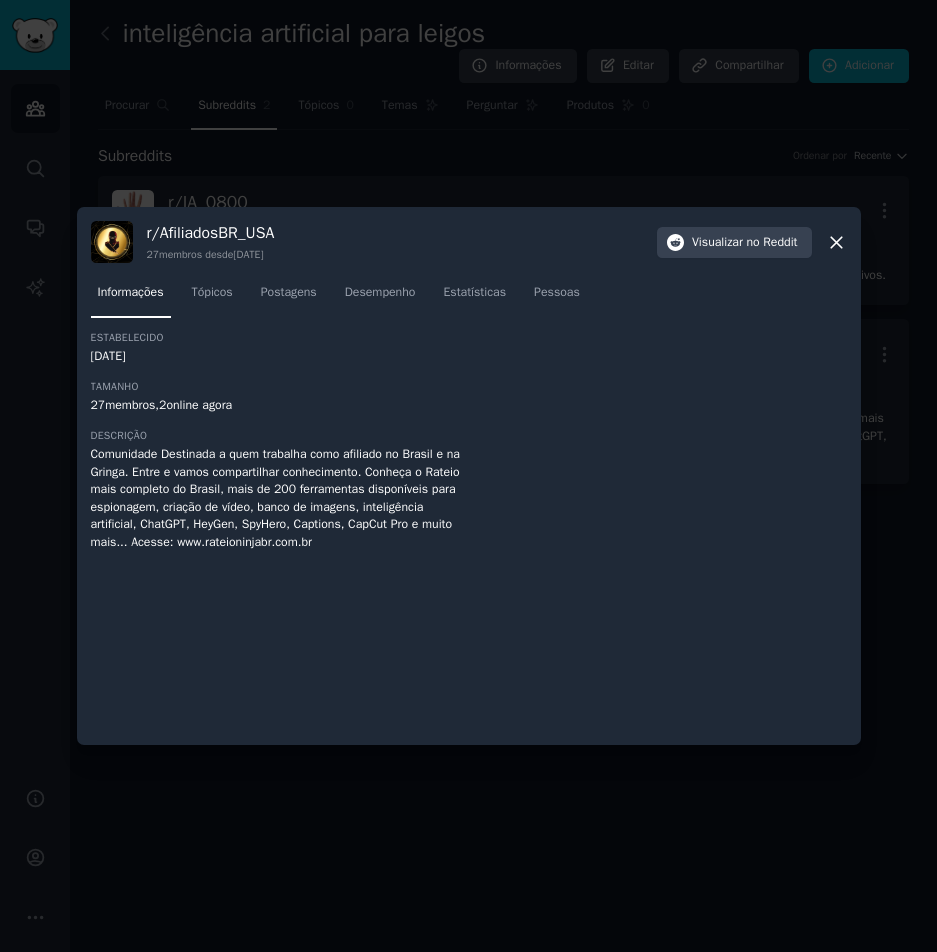 click on "r/  AfiliadosBR_USA 27  membros desde  09/02/2024 Visualizar no Reddit" at bounding box center [469, 242] 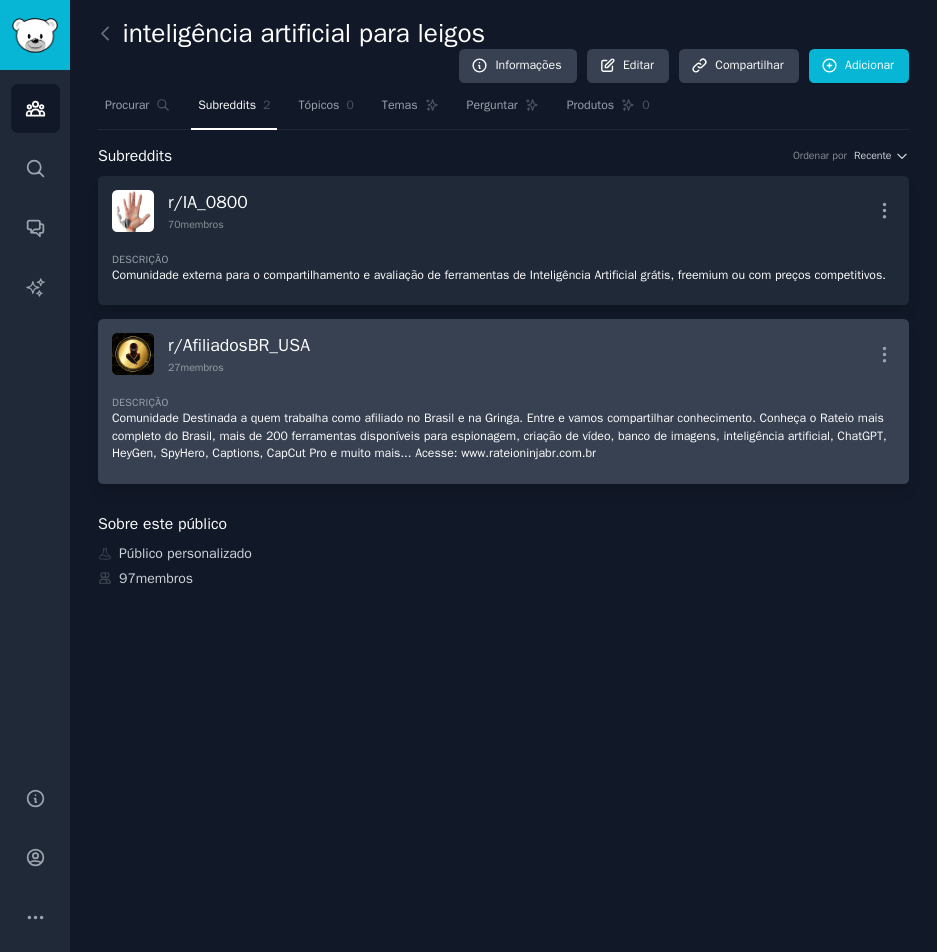 click on "r/  AfiliadosBR_USA 27  membros Mais Descrição Comunidade Destinada a quem trabalha como afiliado no Brasil e na Gringa. Entre e vamos compartilhar conhecimento. Conheça o Rateio mais completo do Brasil, mais de 200 ferramentas disponíveis para espionagem, criação de vídeo, banco de imagens, inteligência artificial, ChatGPT, HeyGen, SpyHero, Captions, CapCut Pro e muito mais... Acesse: www.rateioninjabr.com.br" at bounding box center (503, 401) 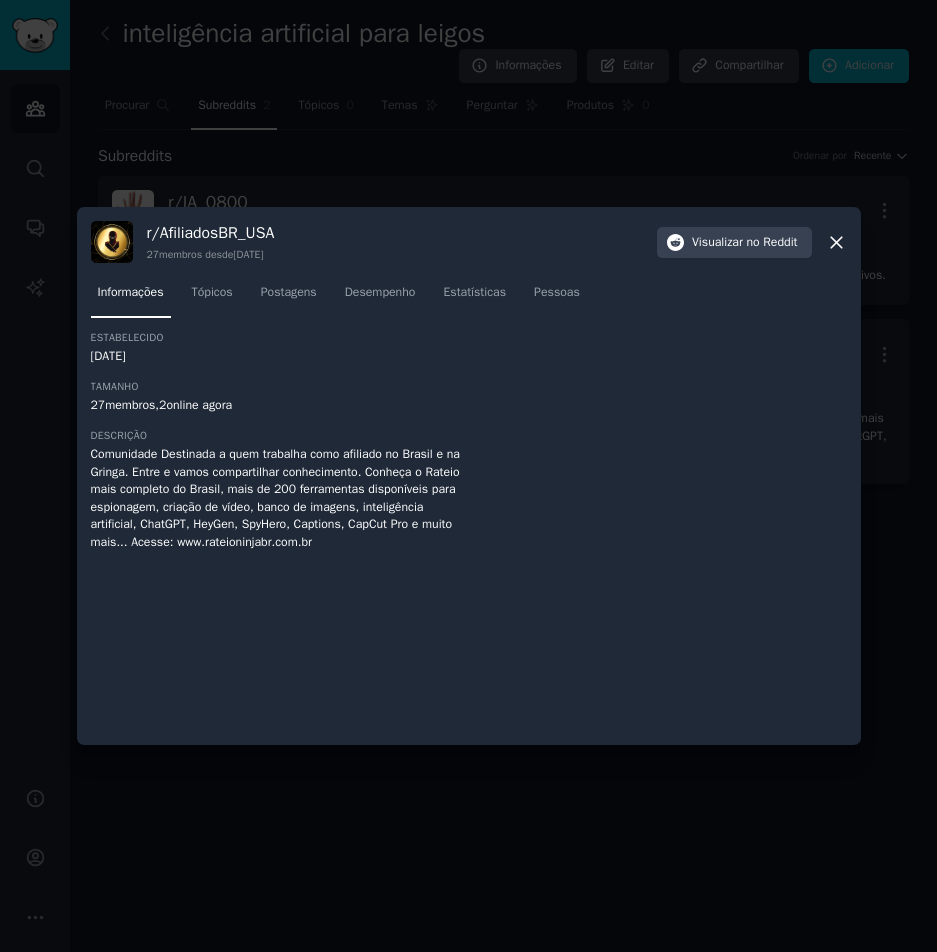 click at bounding box center [468, 476] 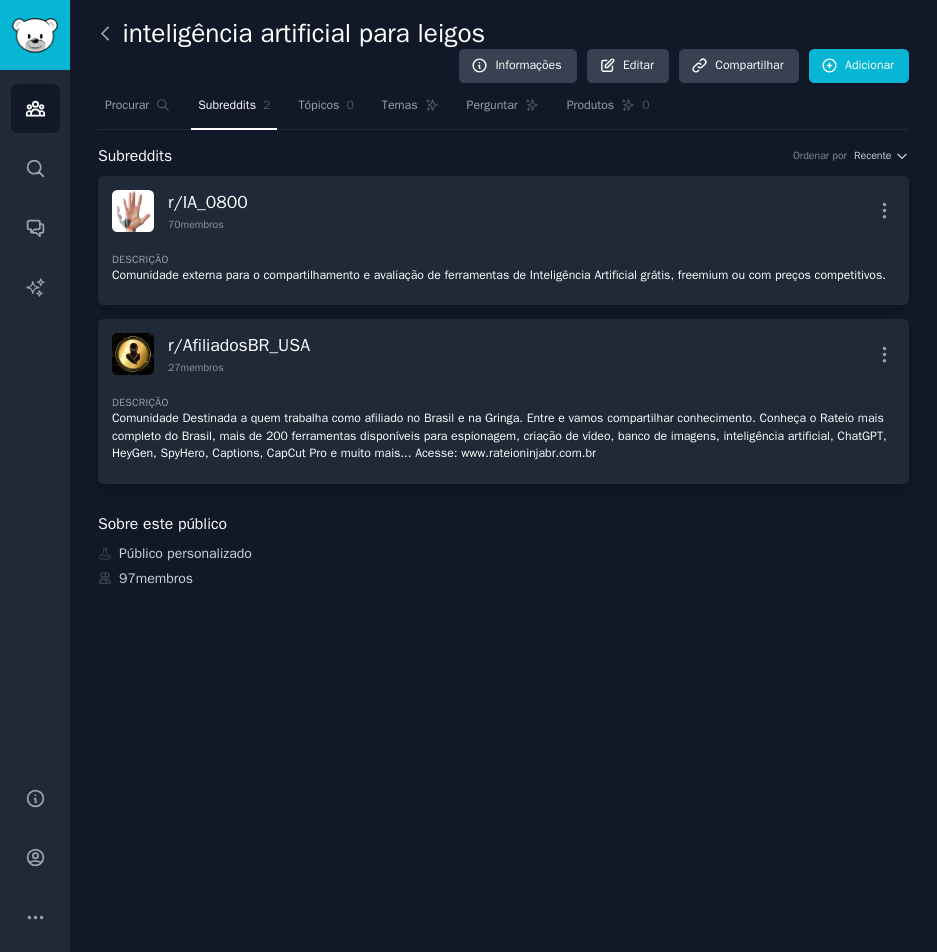 click 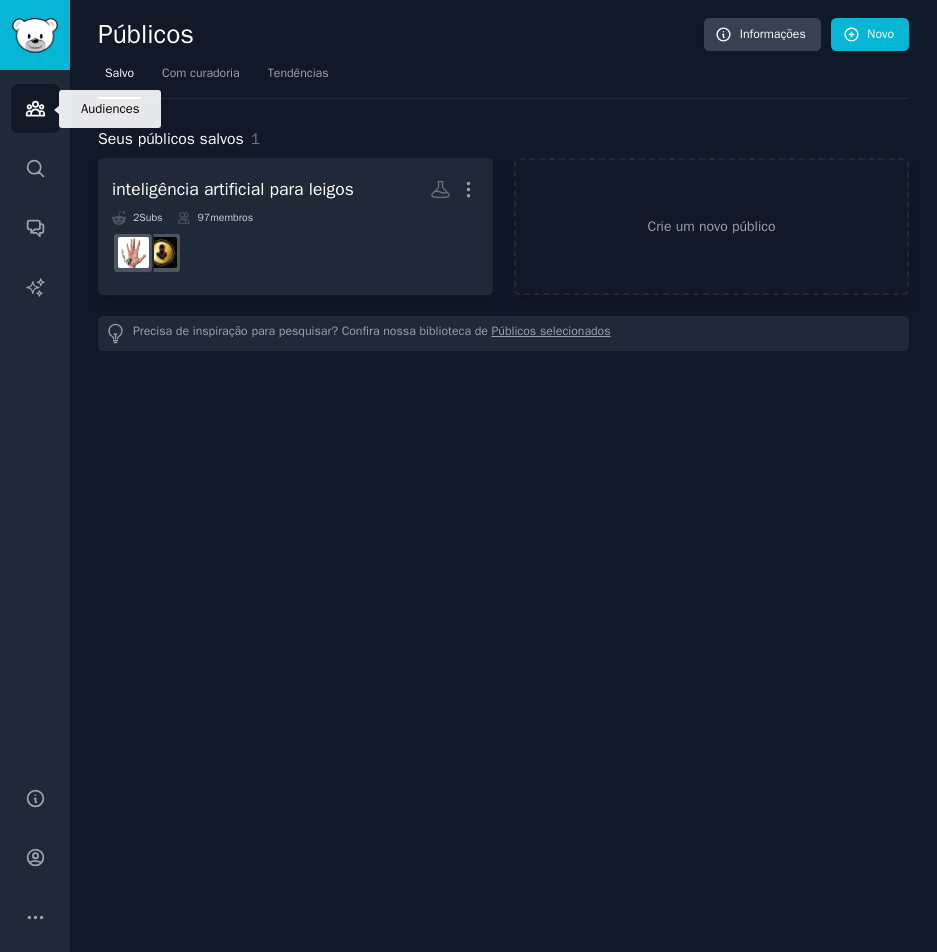 click 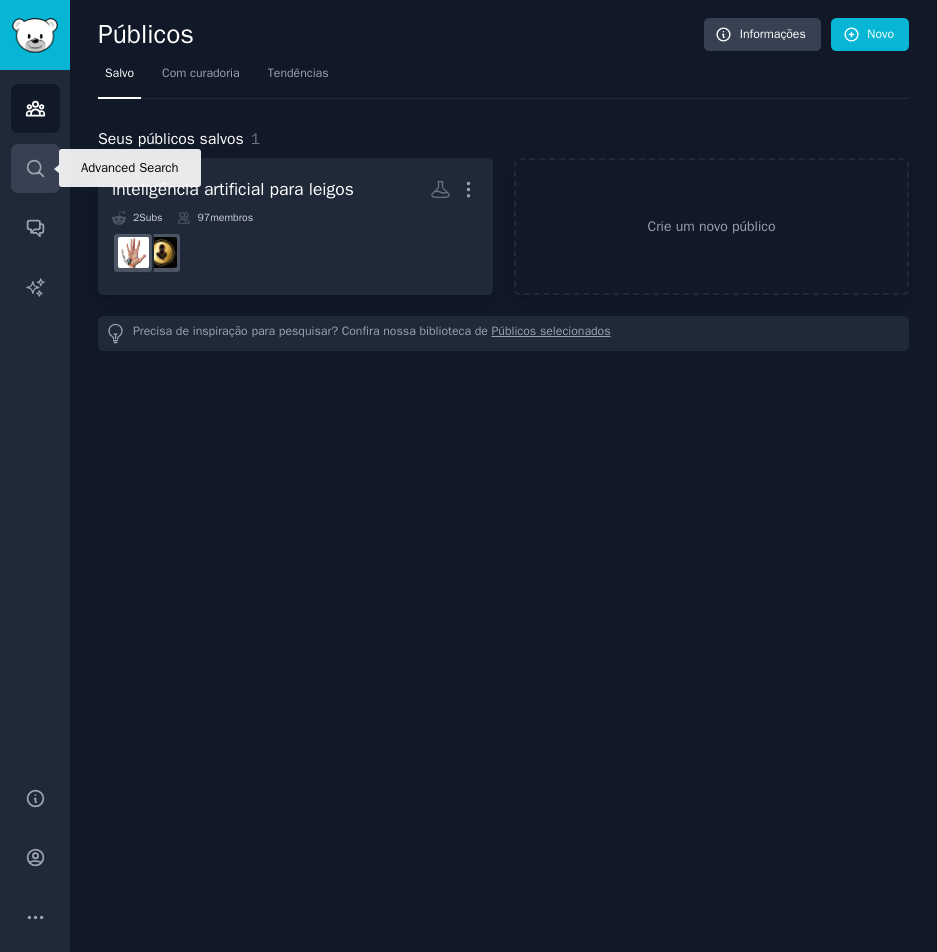 click on "Procurar" at bounding box center [35, 168] 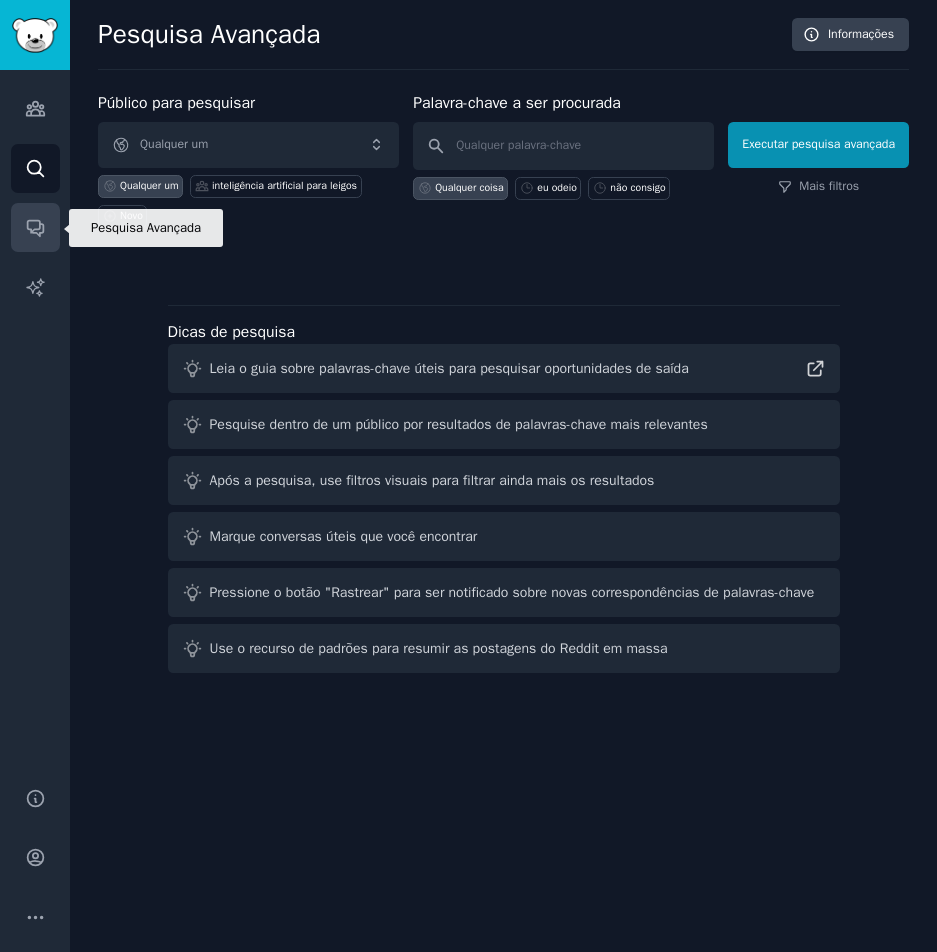 click 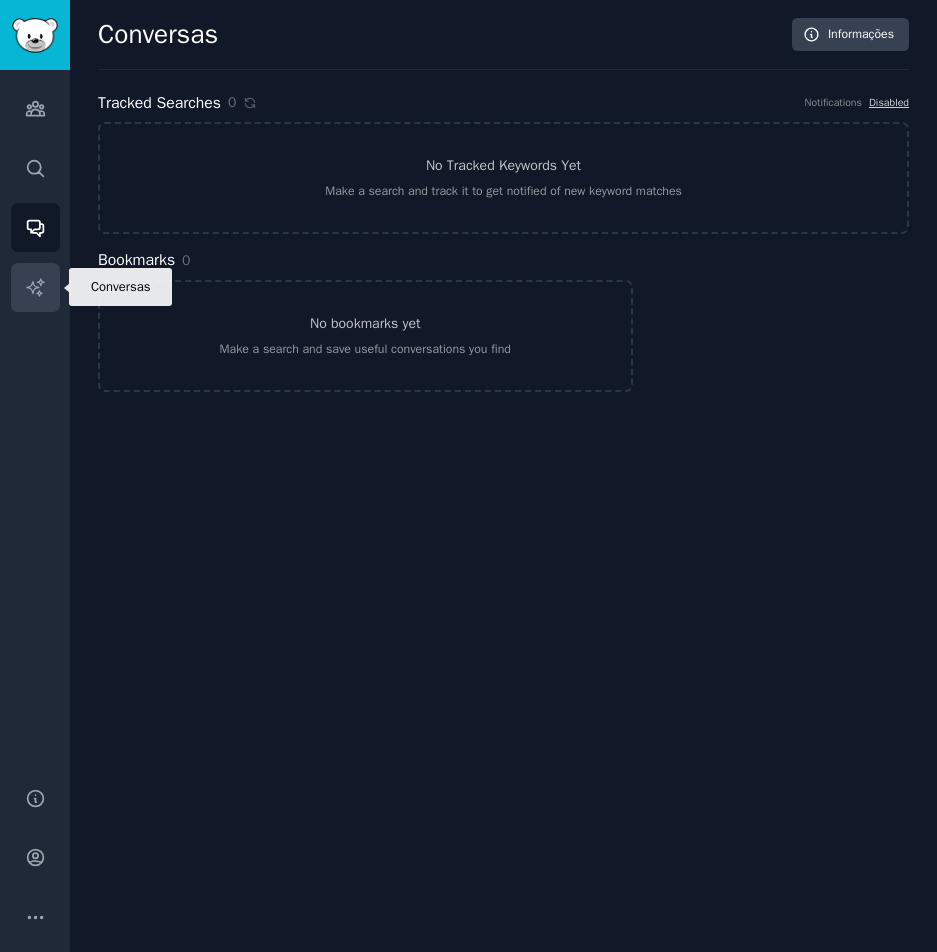 click 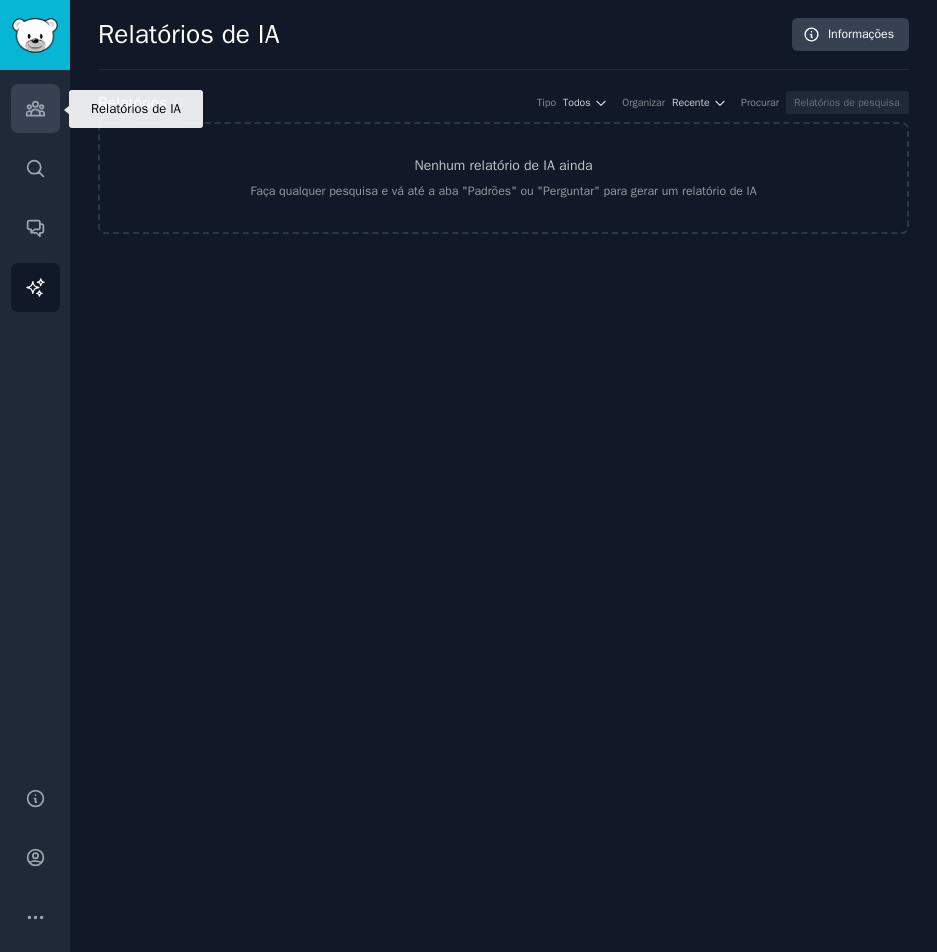 click 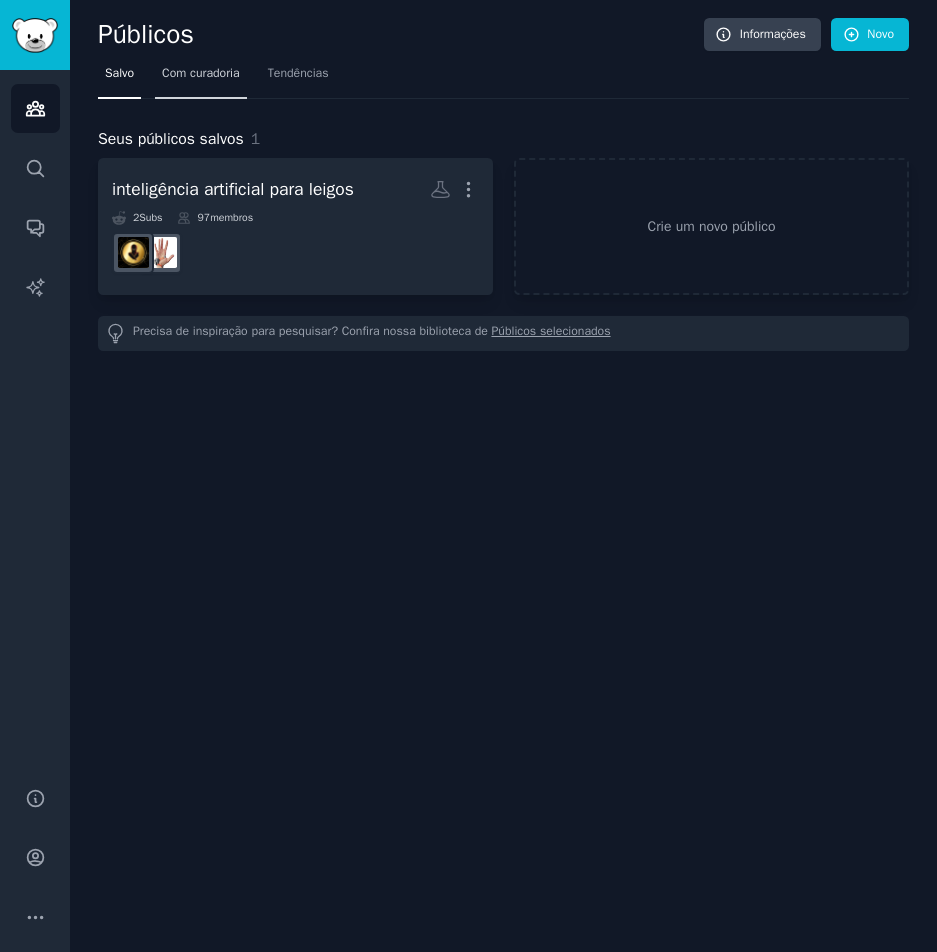 click on "Com curadoria" at bounding box center (201, 73) 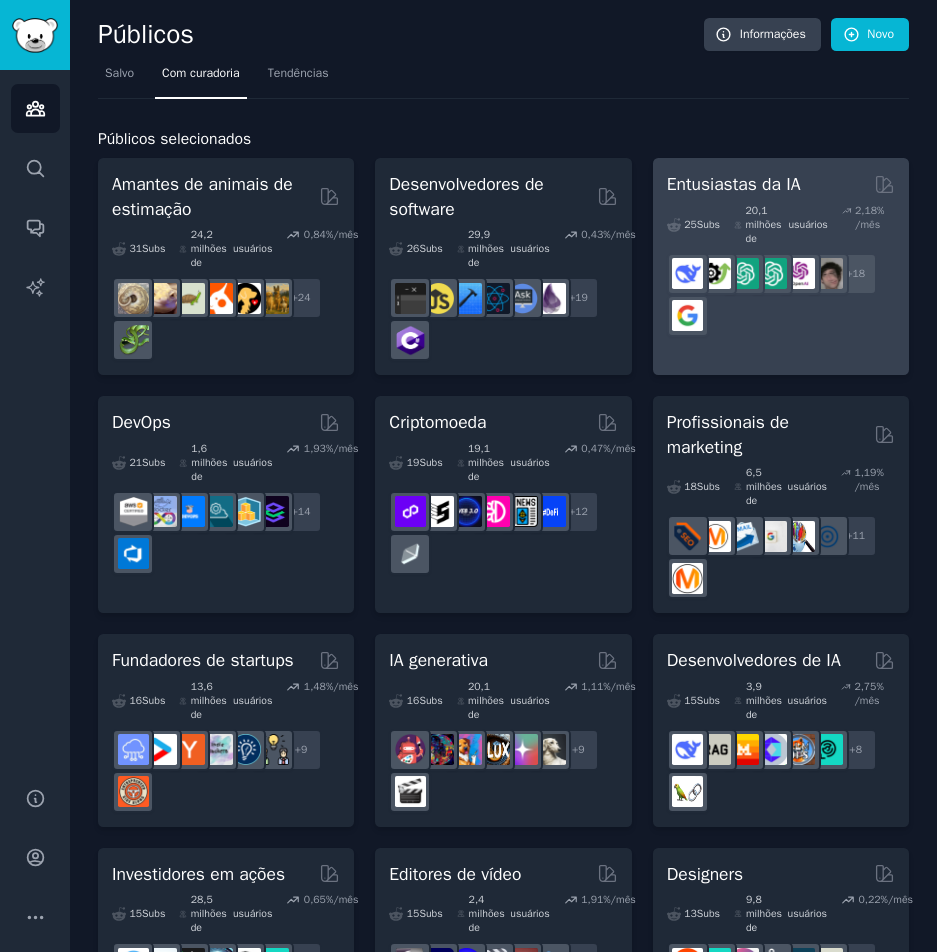 click on "Entusiastas da IA" at bounding box center (734, 184) 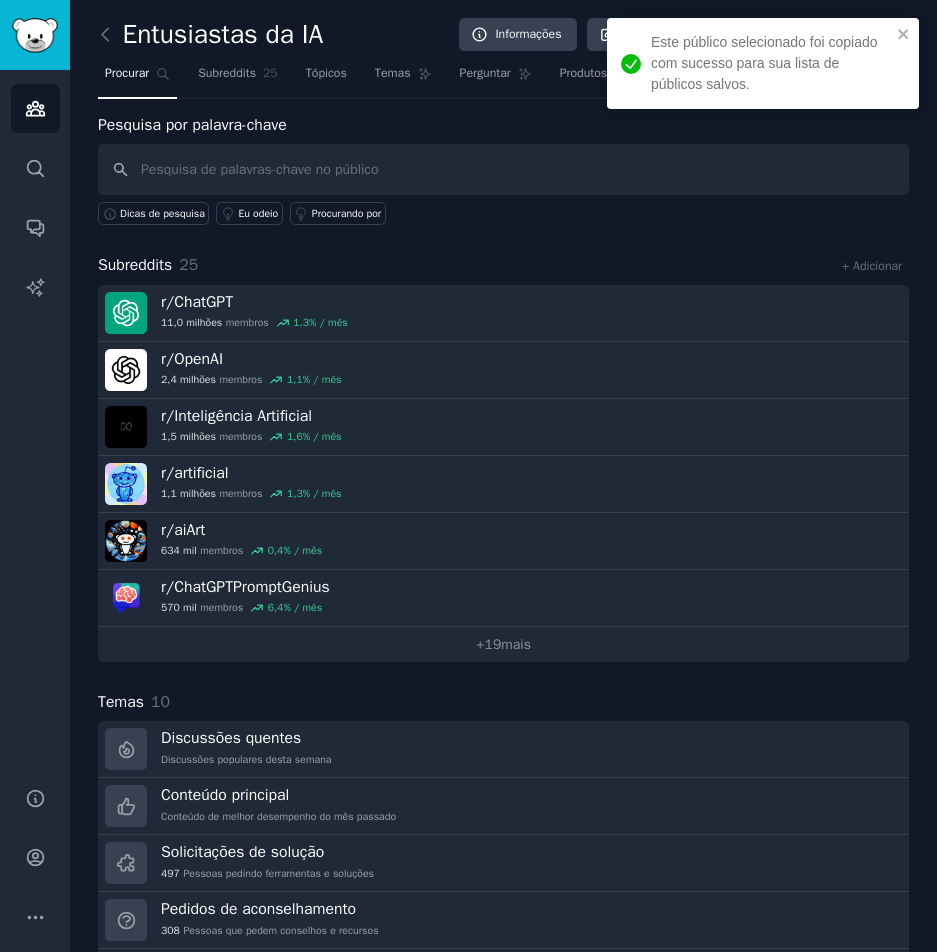 click at bounding box center (503, 169) 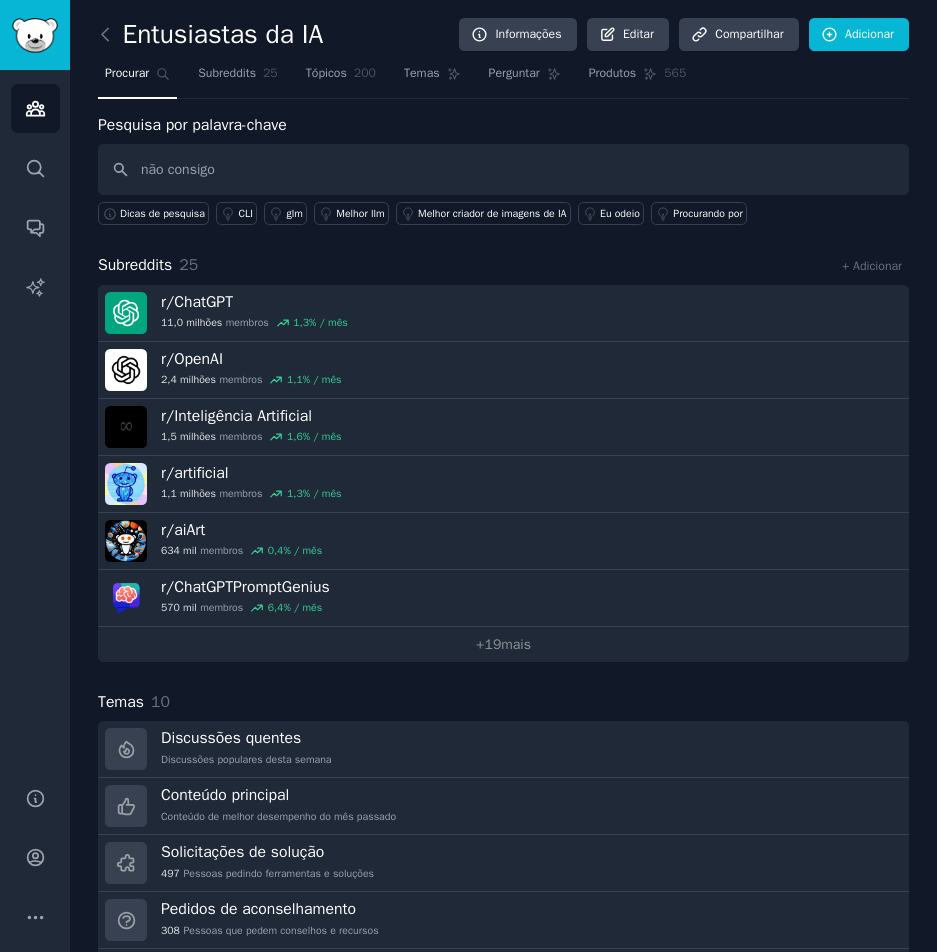type on "não consigo" 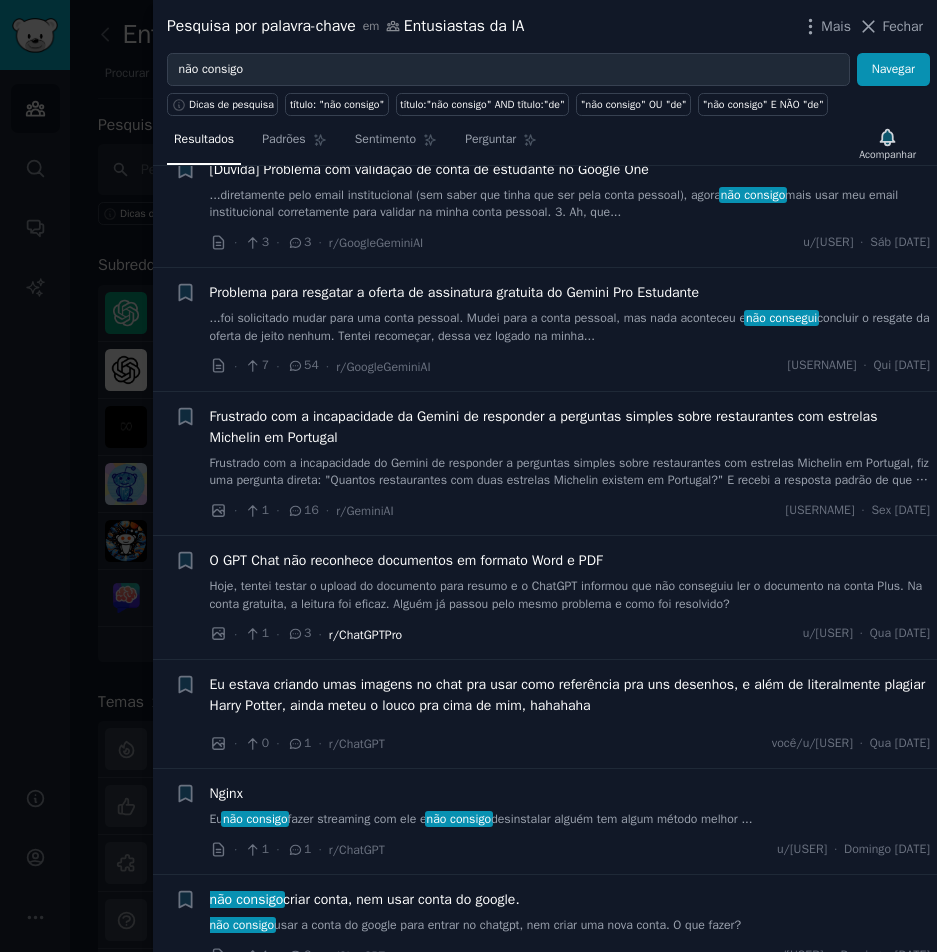 scroll, scrollTop: 329, scrollLeft: 0, axis: vertical 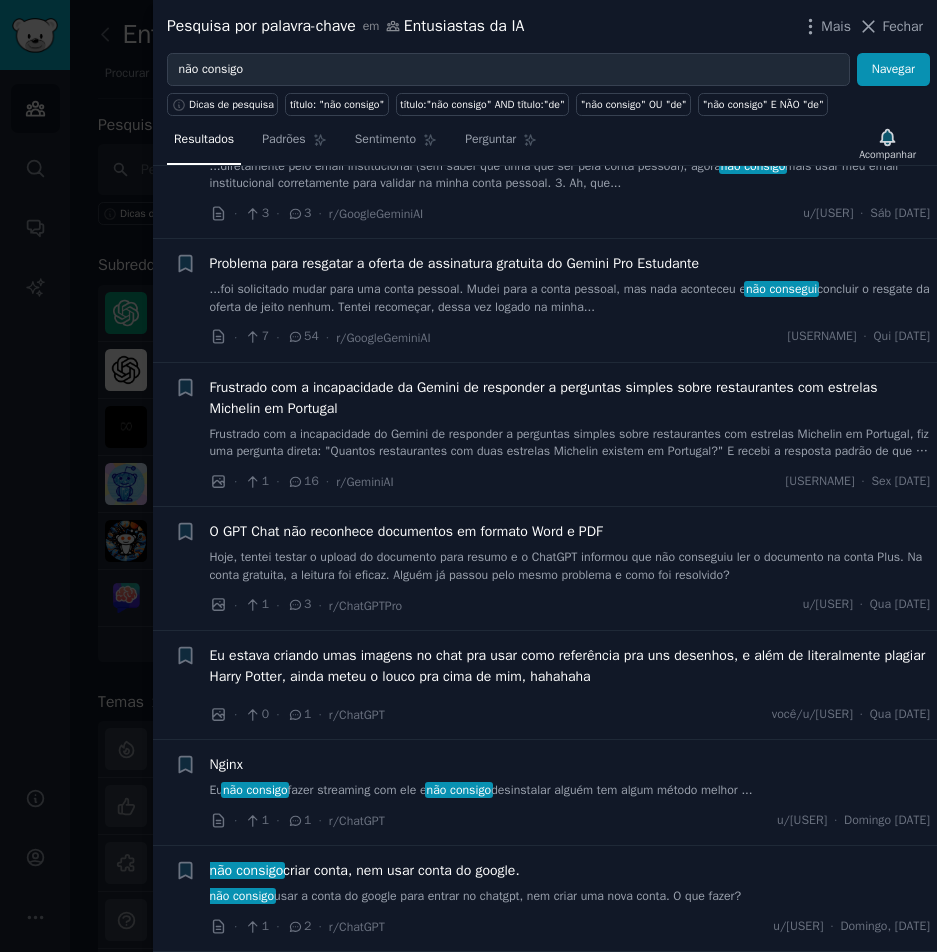 click on "Frustrado com a incapacidade da Gemini de responder a perguntas simples sobre restaurantes com estrelas Michelin em Portugal" at bounding box center (544, 398) 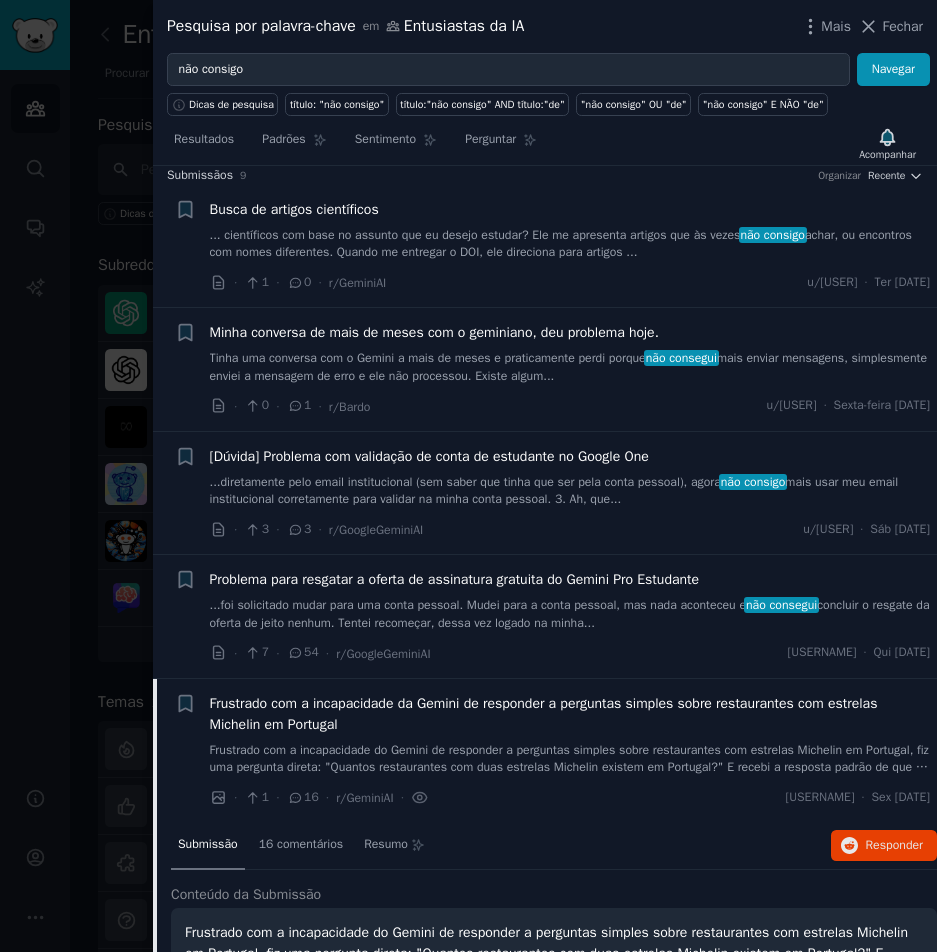scroll, scrollTop: 0, scrollLeft: 0, axis: both 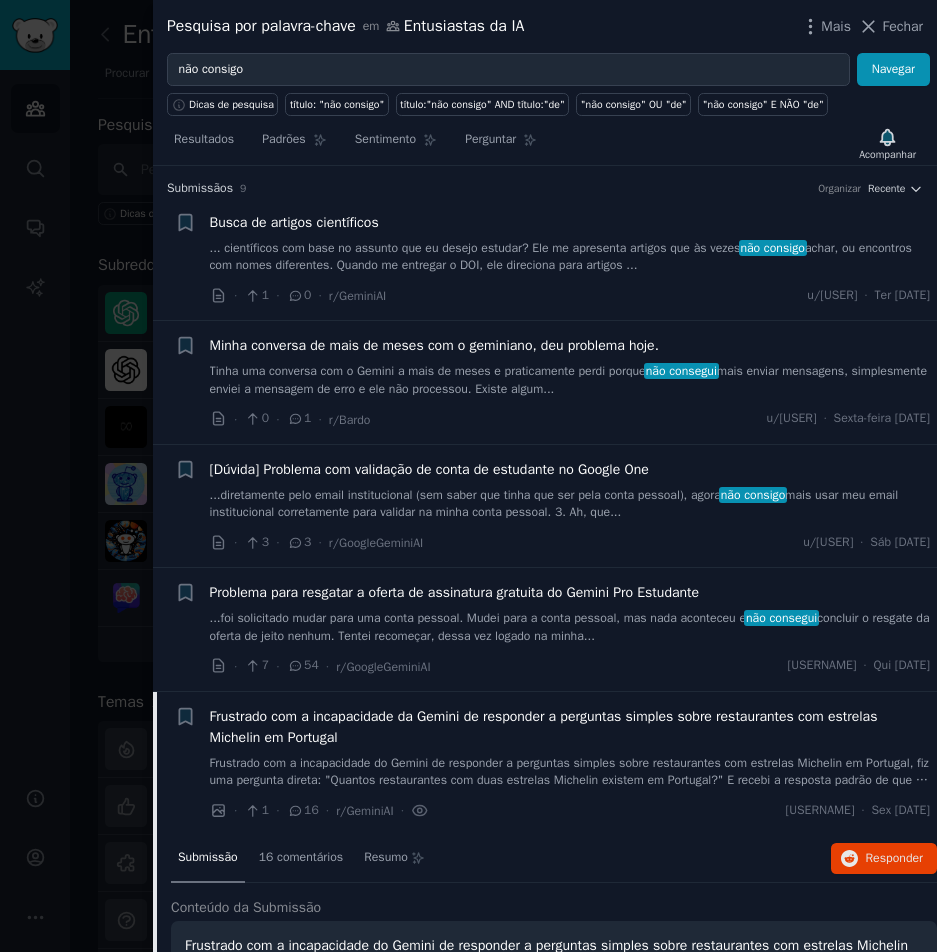click at bounding box center (468, 476) 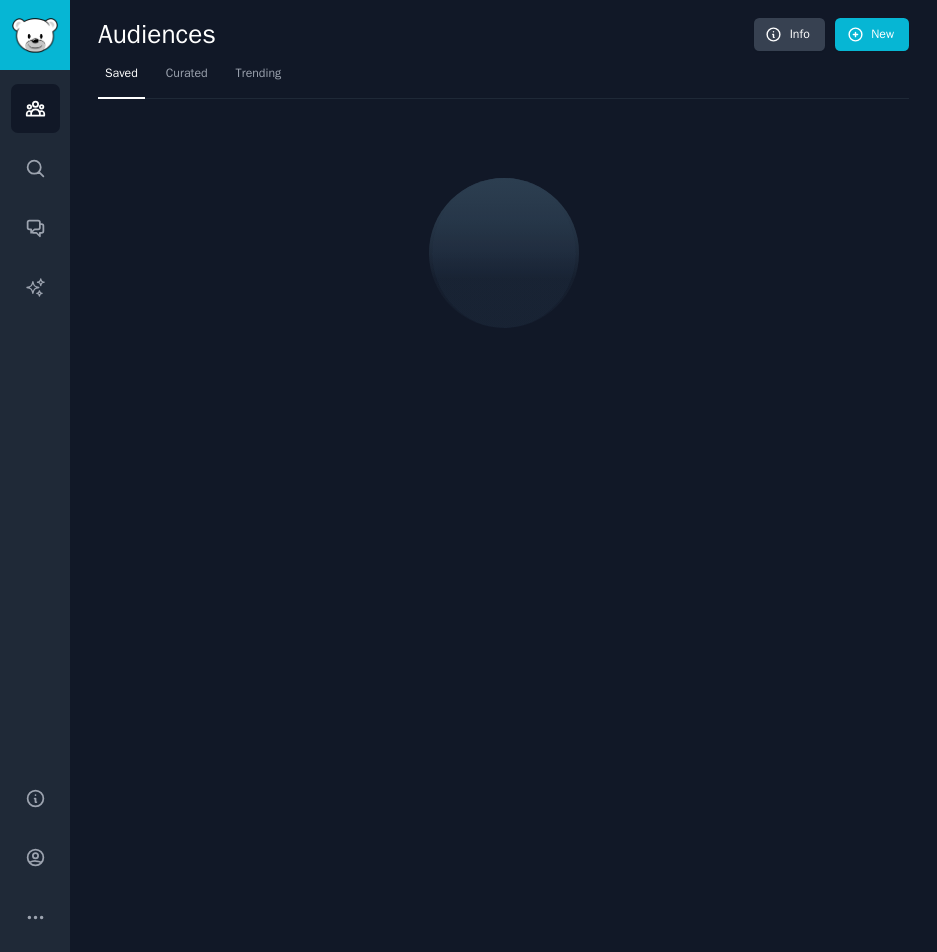 scroll, scrollTop: 0, scrollLeft: 0, axis: both 